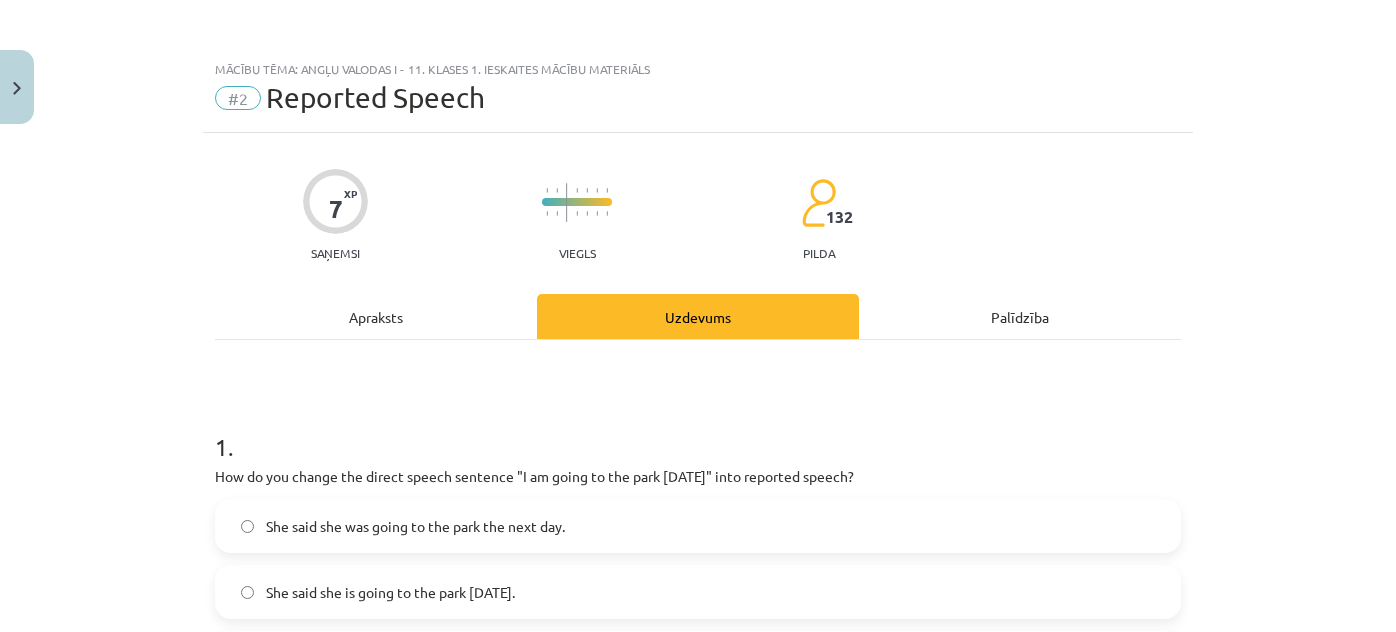scroll, scrollTop: 455, scrollLeft: 0, axis: vertical 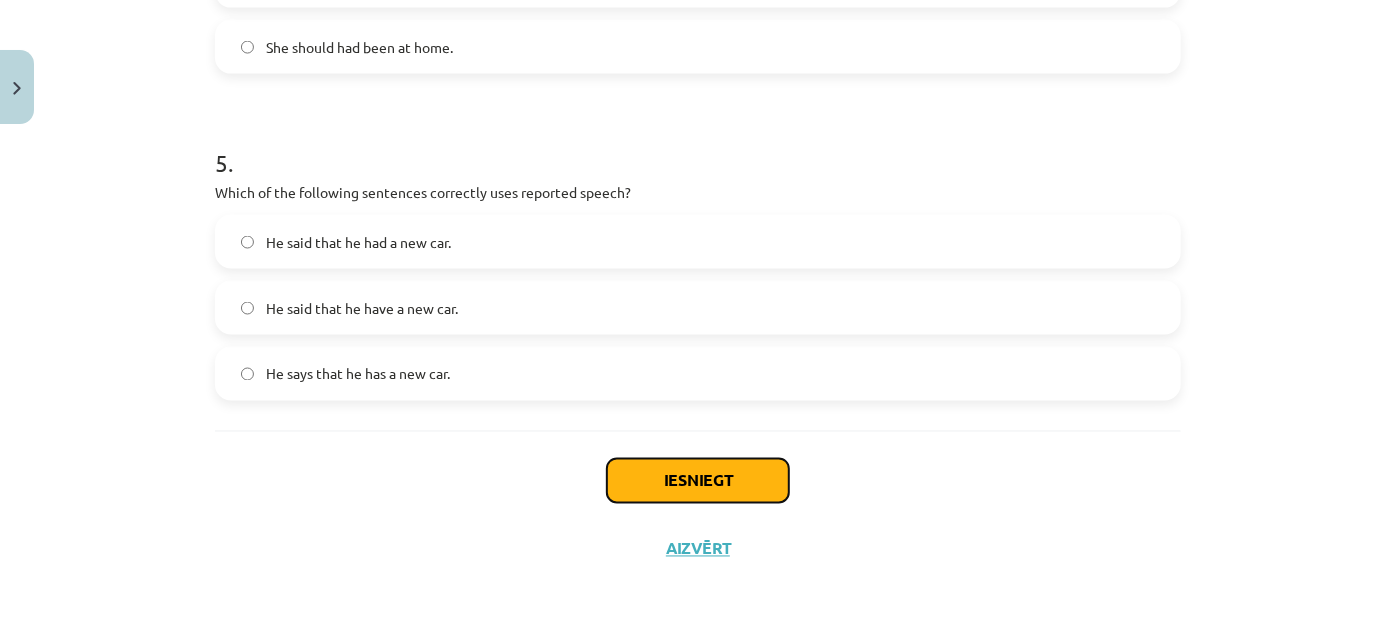 click on "Iesniegt" 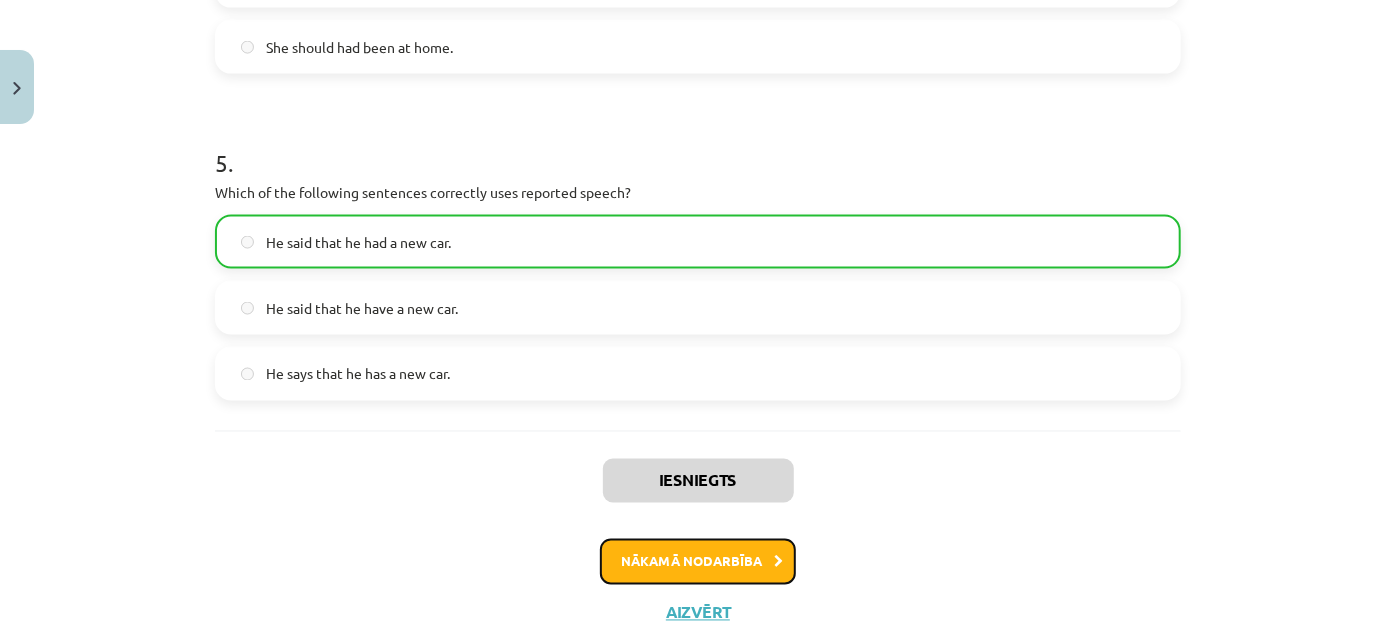 click on "Nākamā nodarbība" 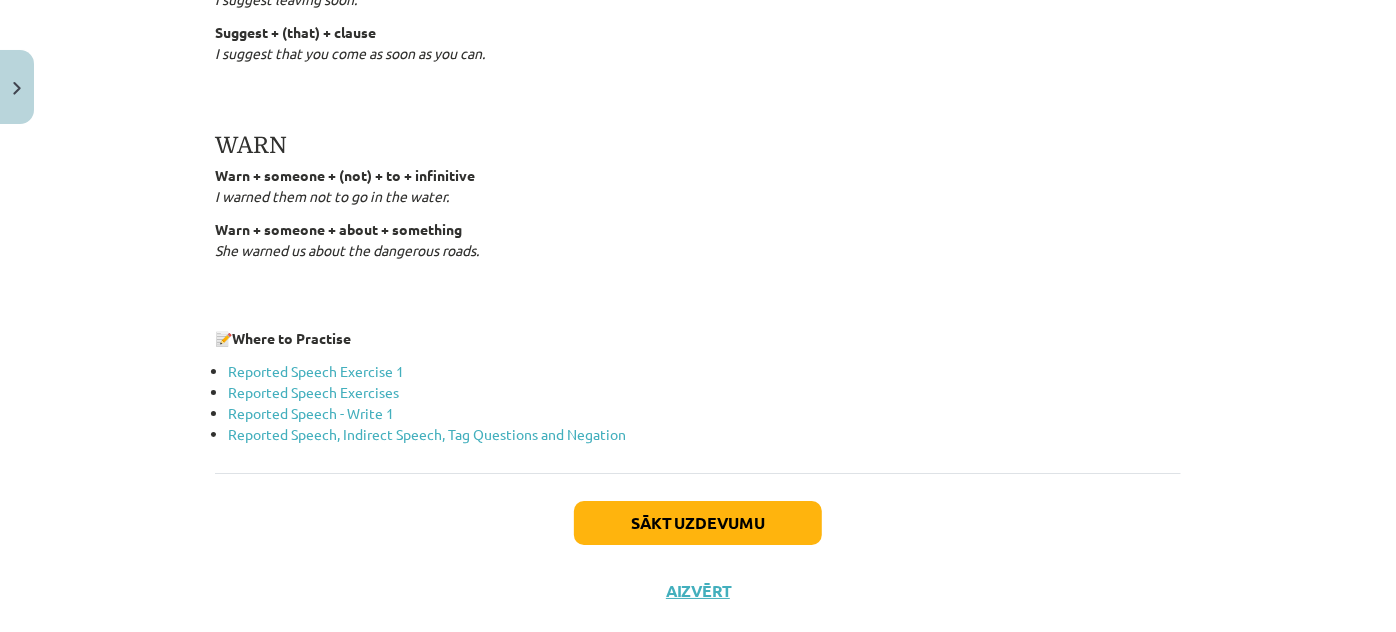 scroll, scrollTop: 3504, scrollLeft: 0, axis: vertical 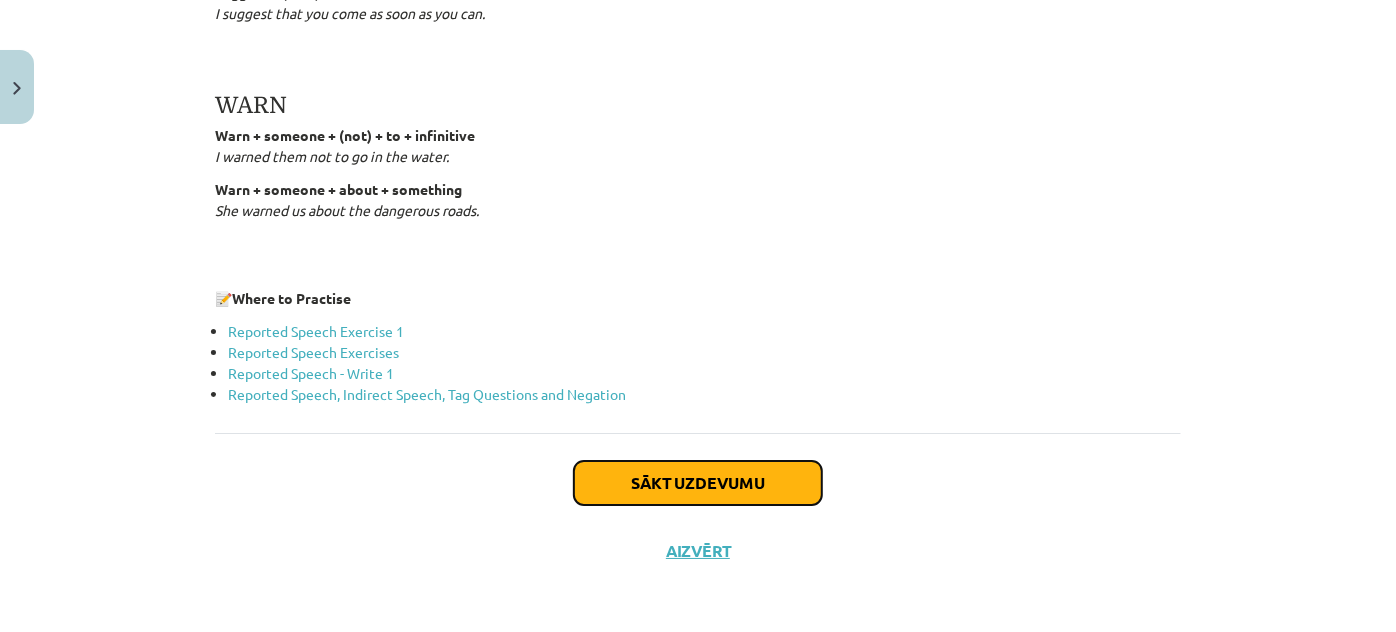 click on "Sākt uzdevumu" 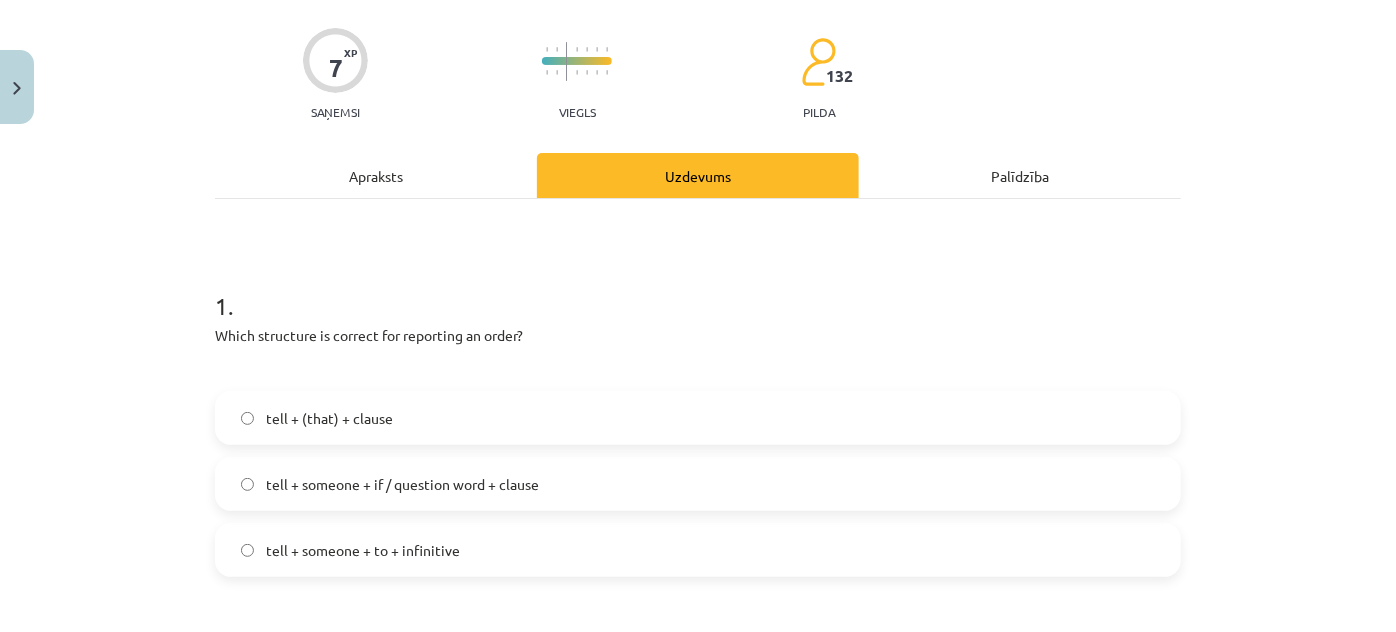 scroll, scrollTop: 232, scrollLeft: 0, axis: vertical 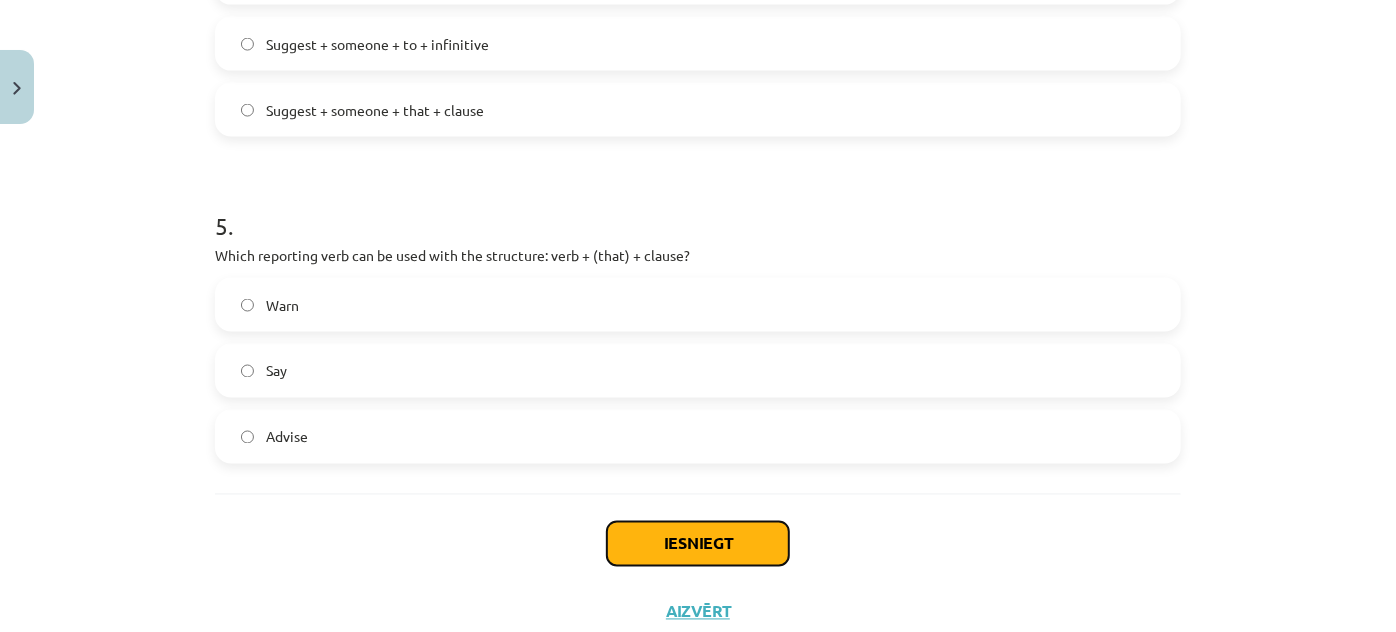 click on "Iesniegt" 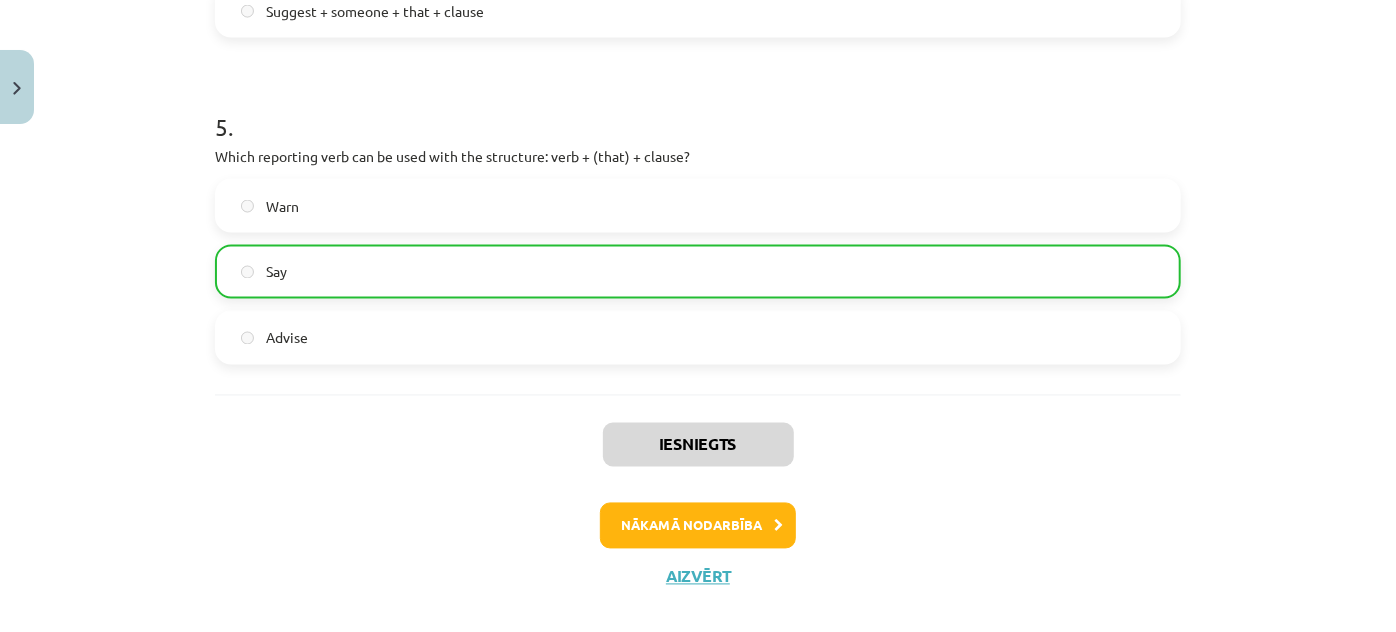 scroll, scrollTop: 1721, scrollLeft: 0, axis: vertical 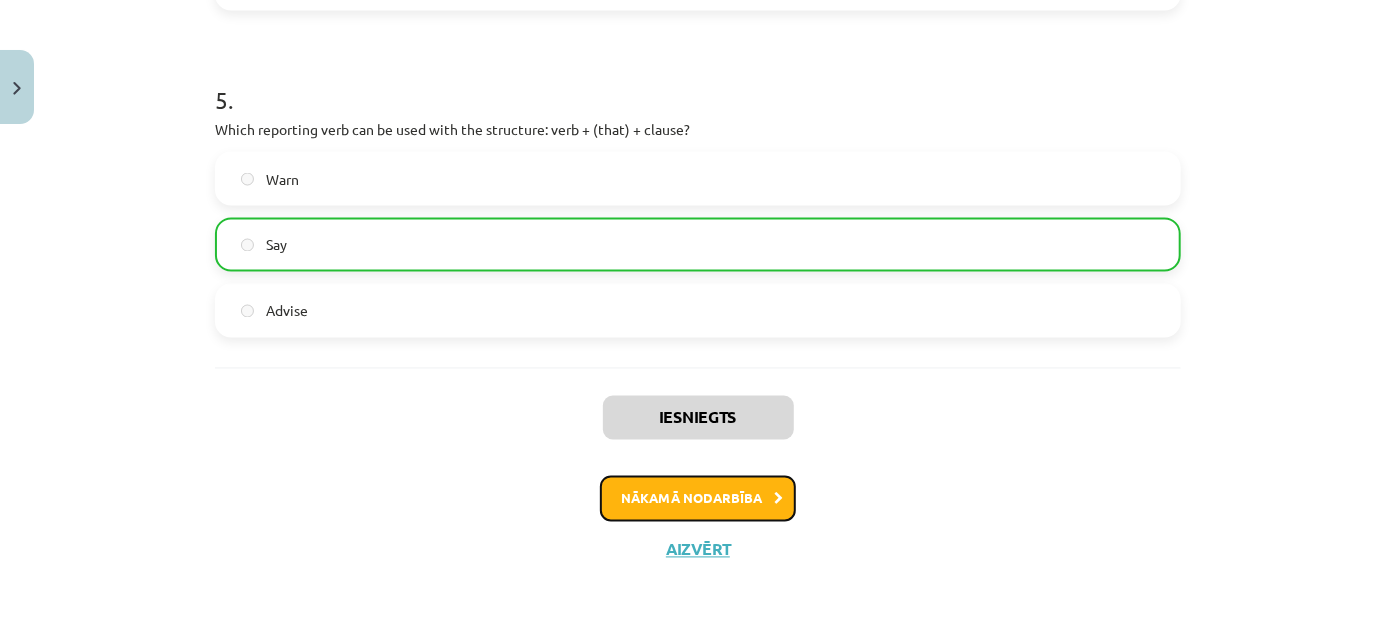 click on "Nākamā nodarbība" 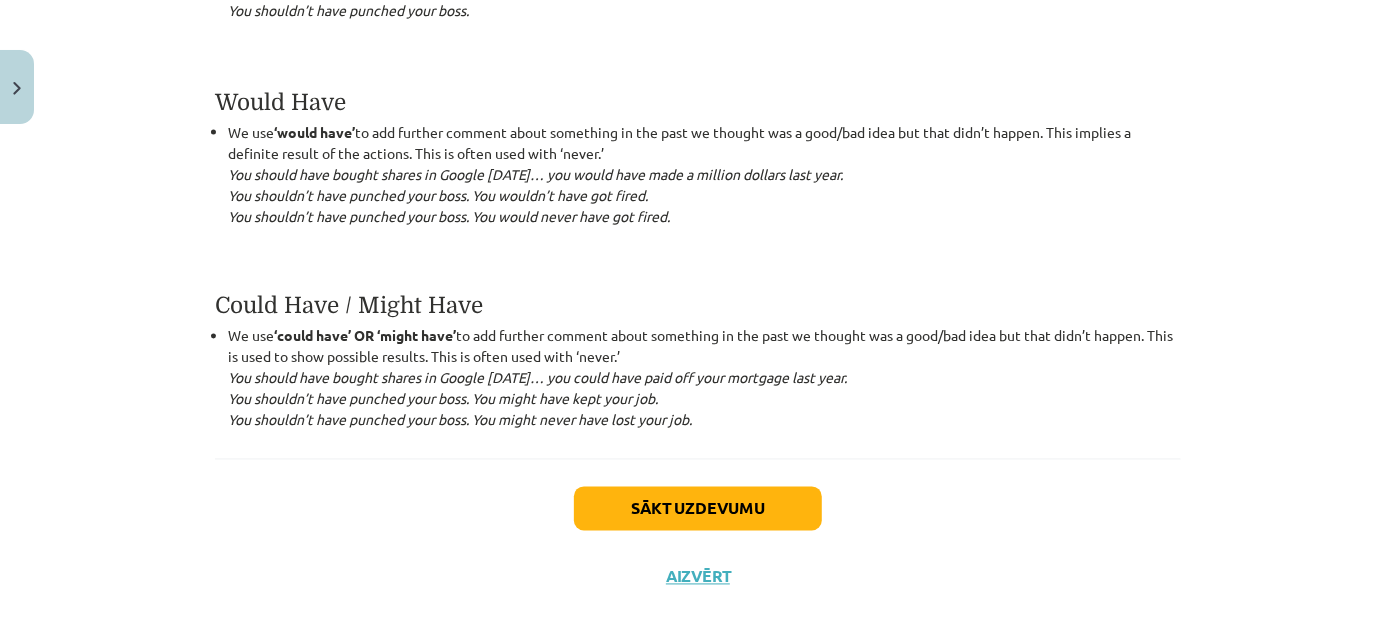 scroll, scrollTop: 1686, scrollLeft: 0, axis: vertical 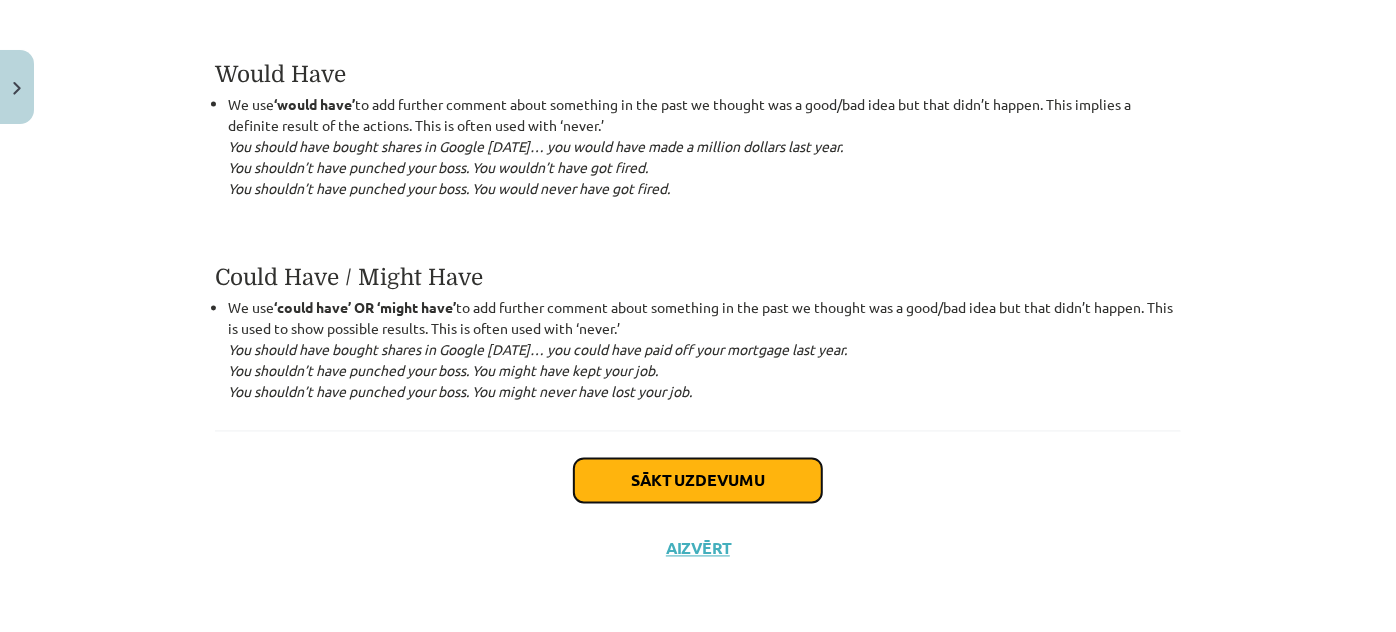 click on "Sākt uzdevumu" 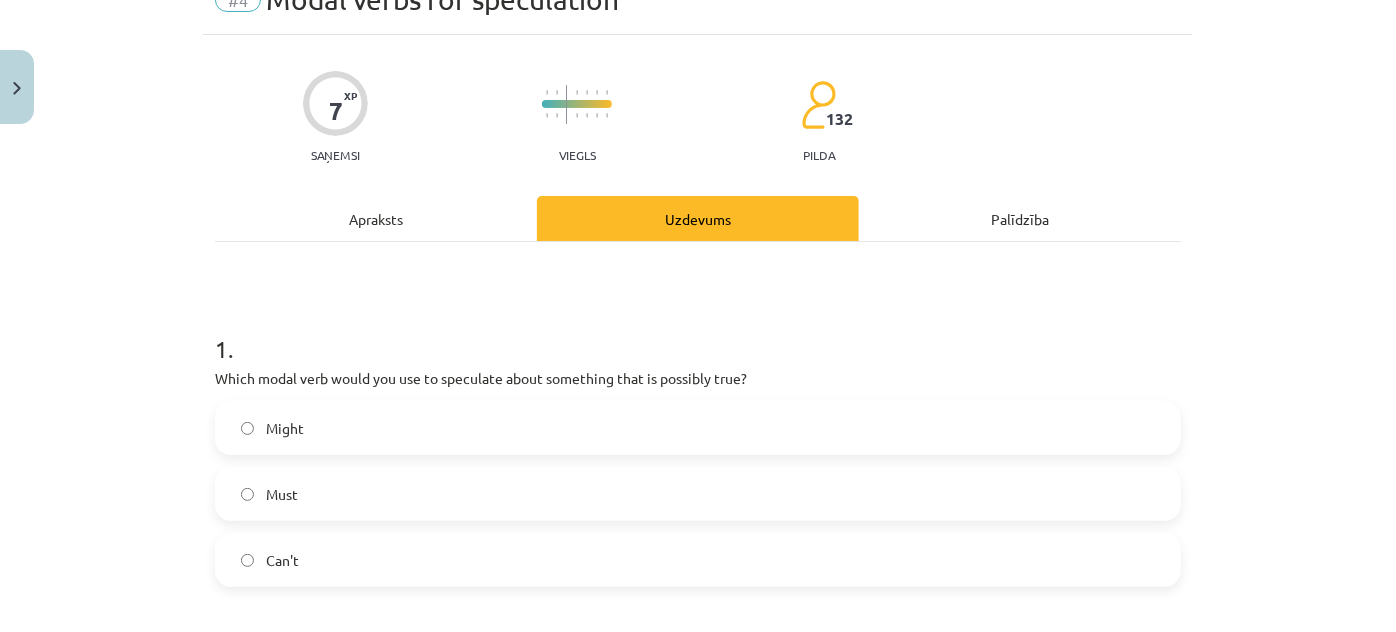 scroll, scrollTop: 141, scrollLeft: 0, axis: vertical 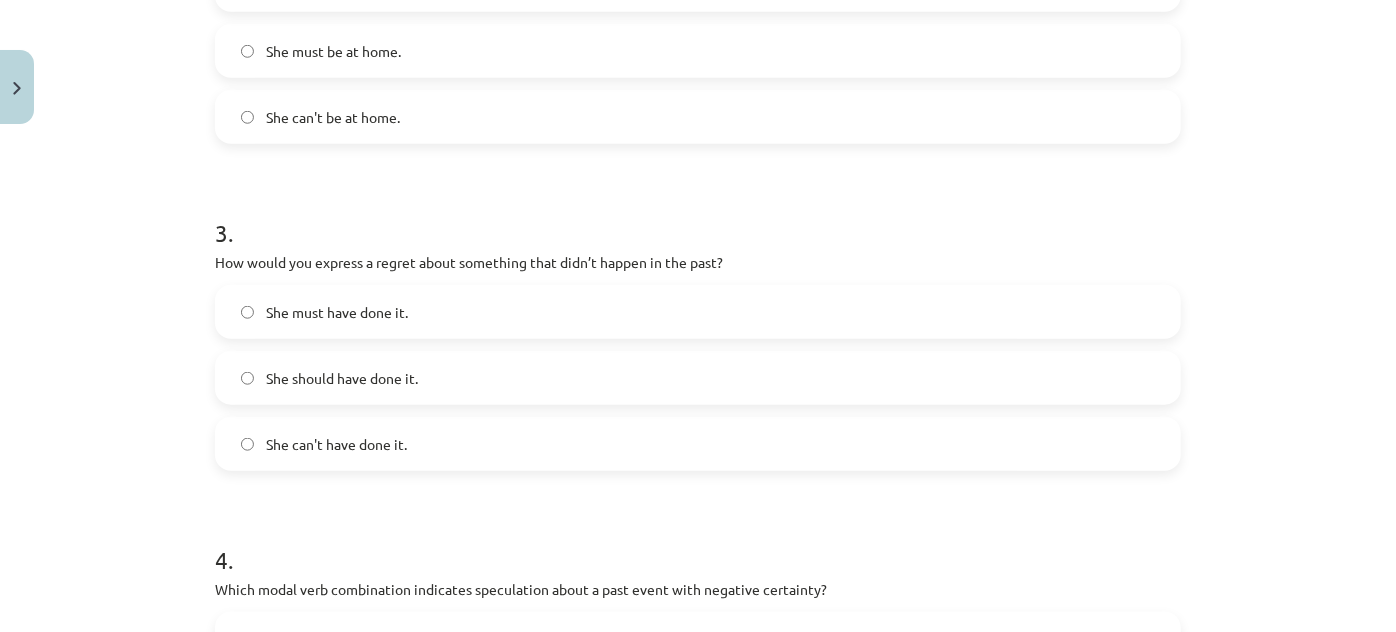 drag, startPoint x: 1309, startPoint y: 405, endPoint x: 1290, endPoint y: 546, distance: 142.27438 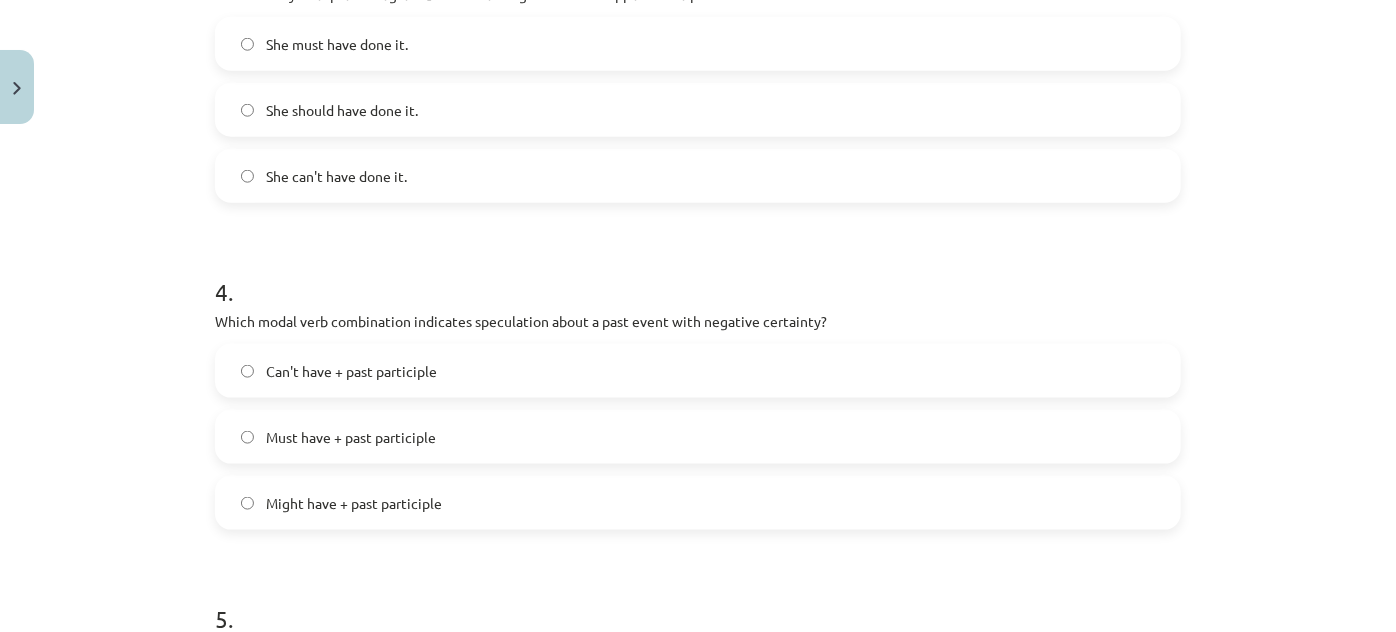 scroll, scrollTop: 1141, scrollLeft: 0, axis: vertical 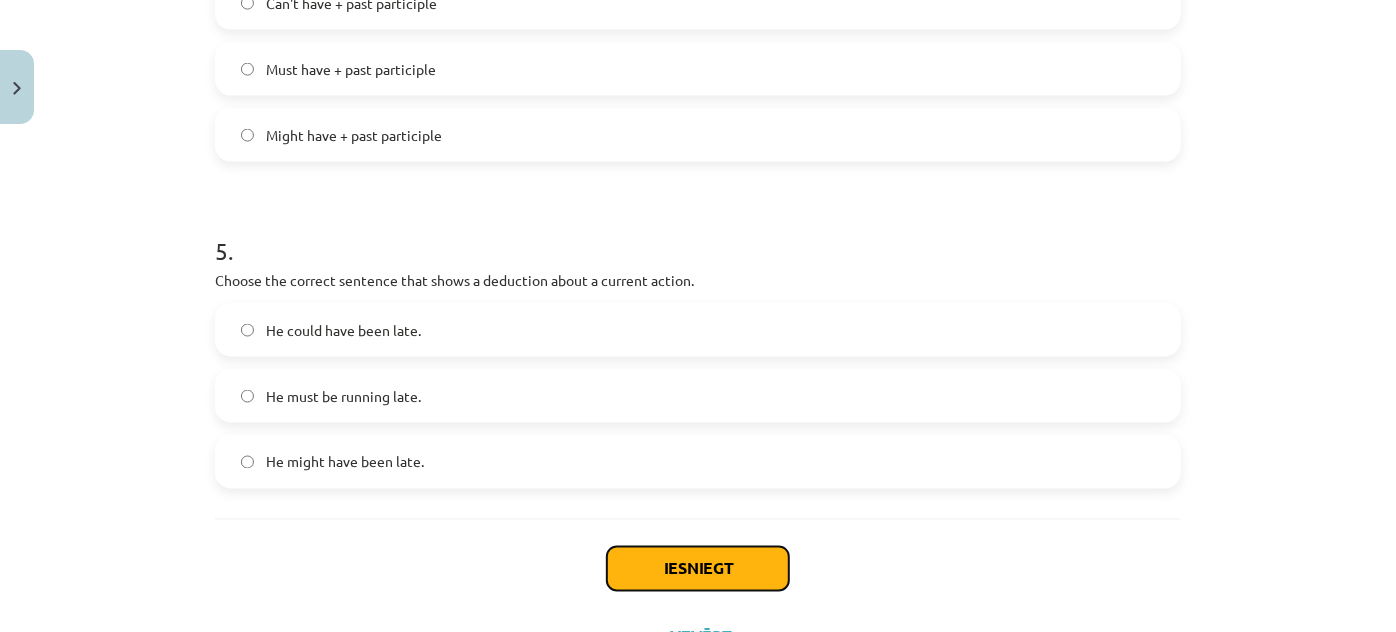 click on "Iesniegt" 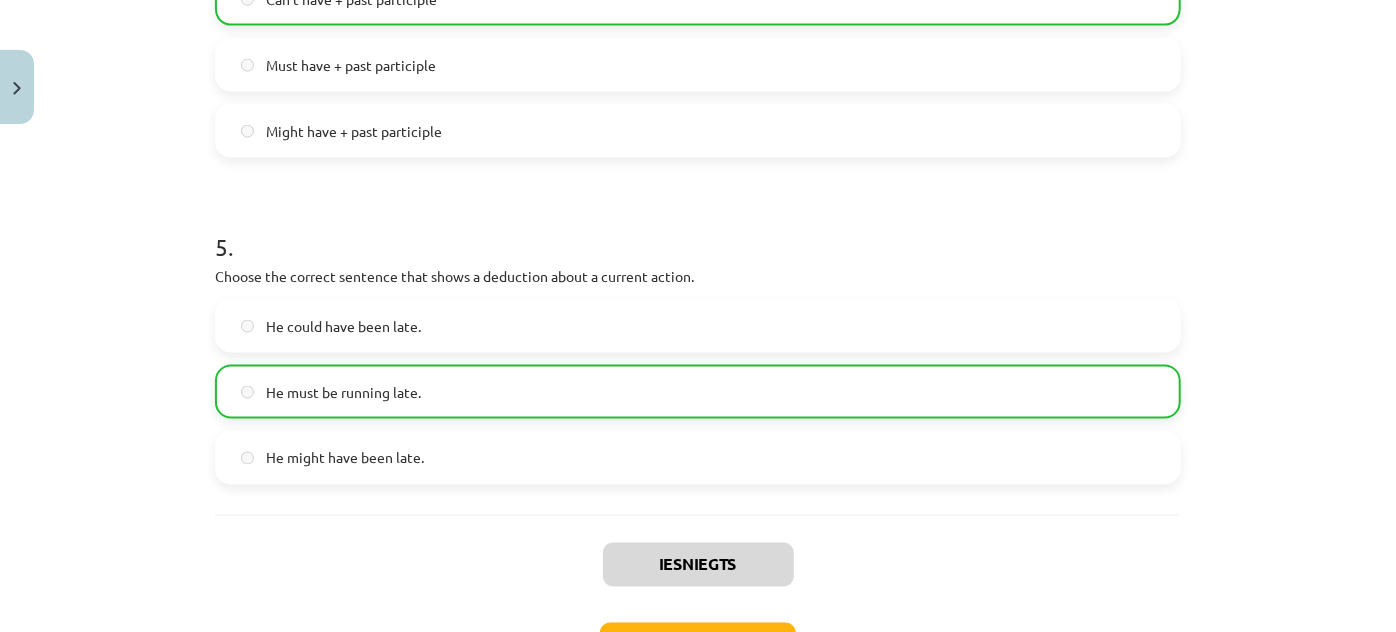scroll, scrollTop: 1655, scrollLeft: 0, axis: vertical 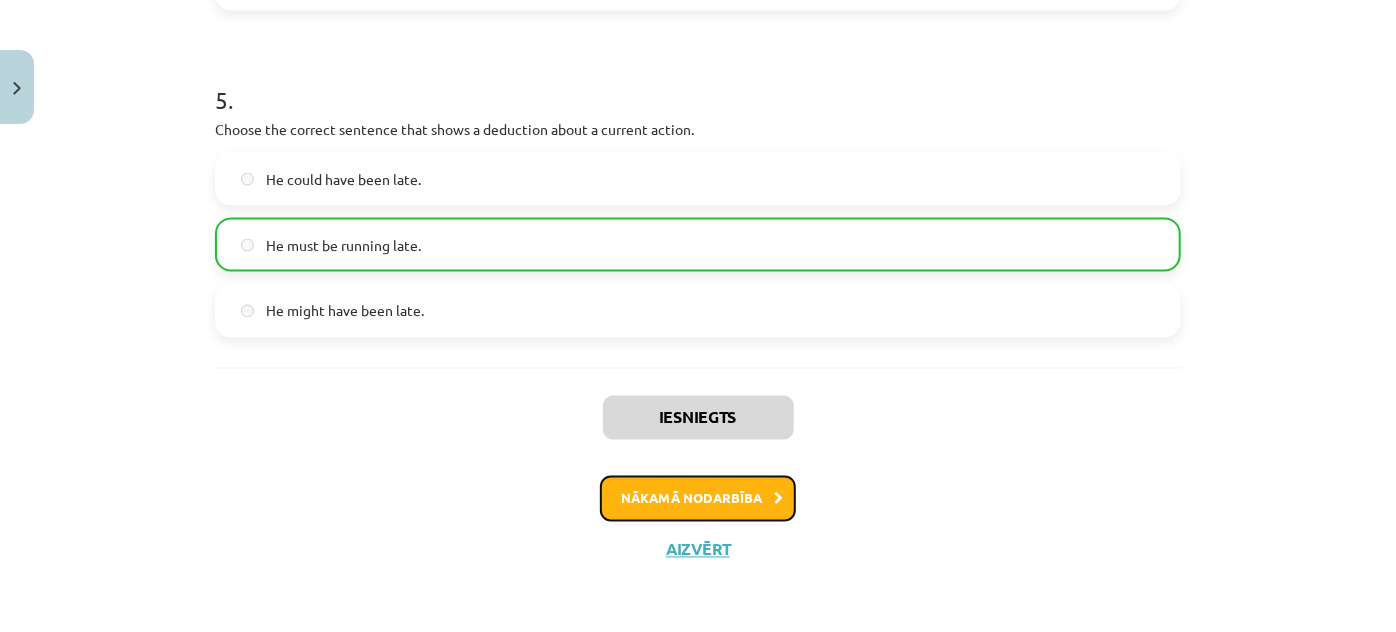 click on "Nākamā nodarbība" 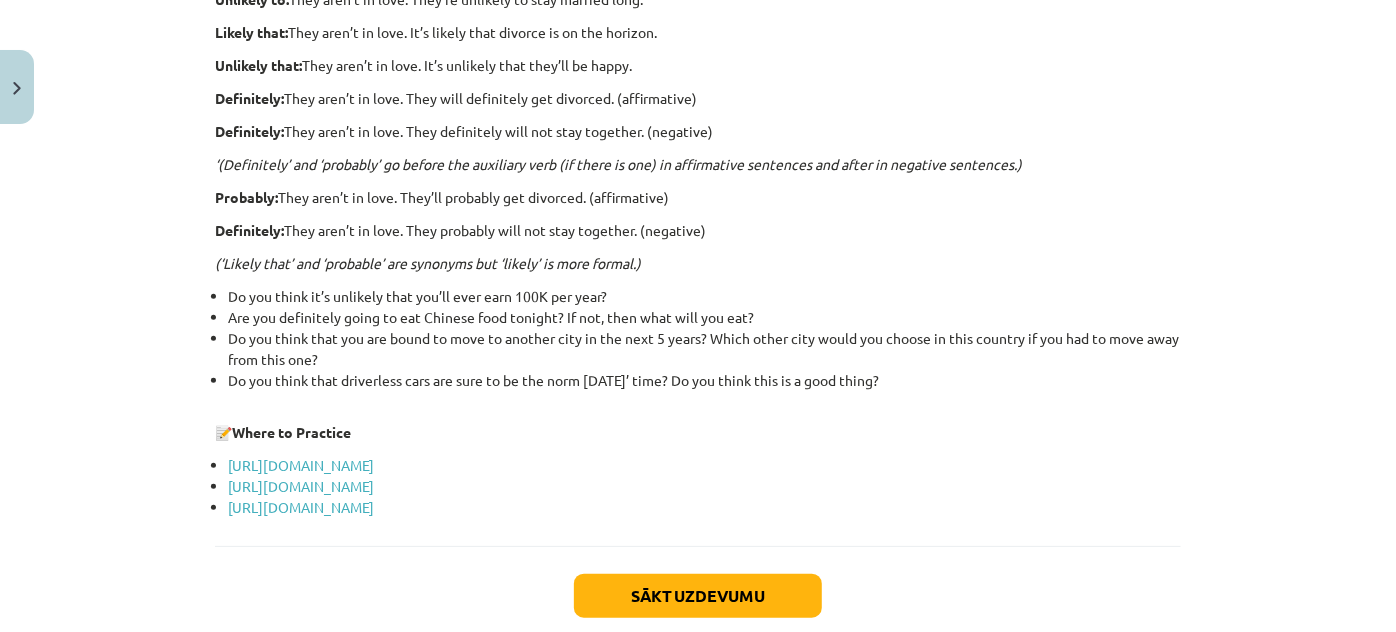 scroll, scrollTop: 686, scrollLeft: 0, axis: vertical 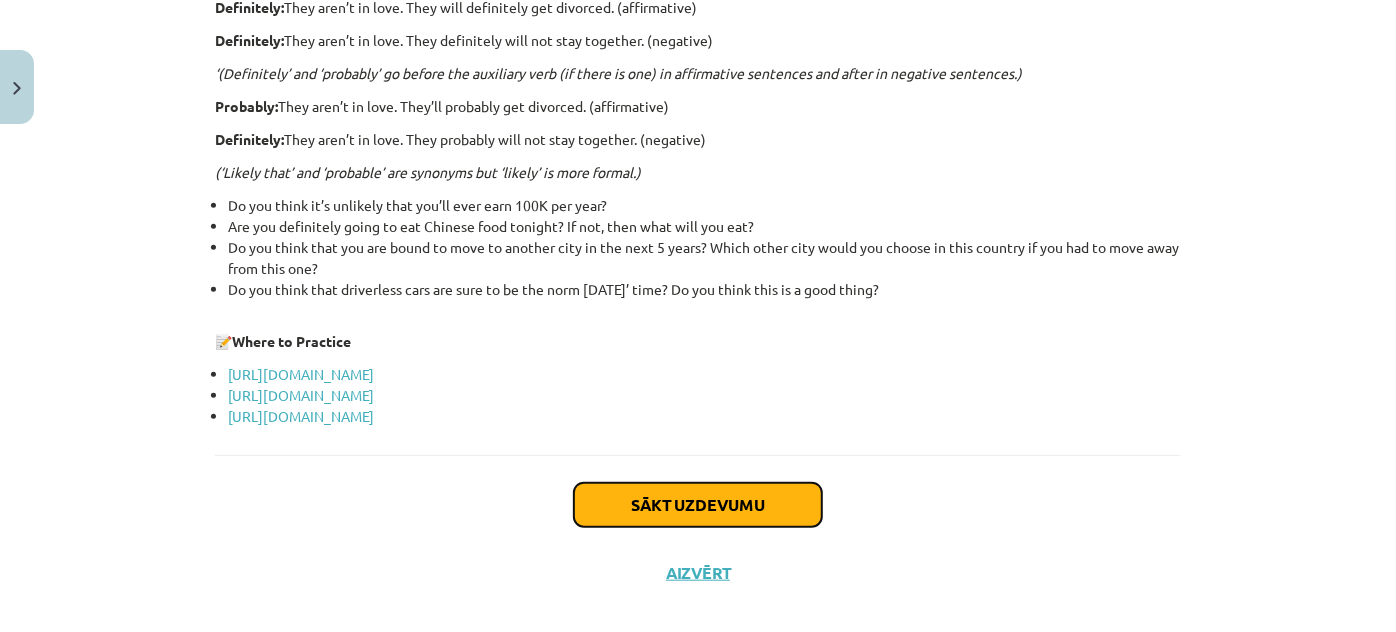 click on "Sākt uzdevumu" 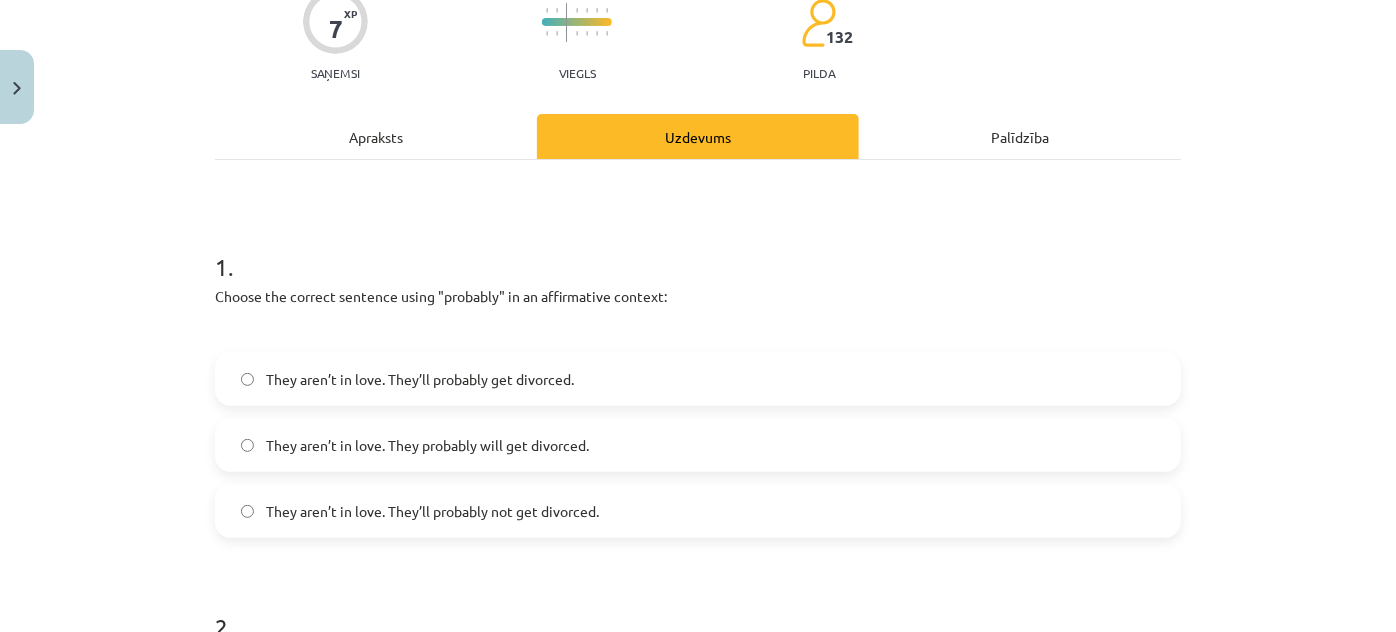 scroll, scrollTop: 232, scrollLeft: 0, axis: vertical 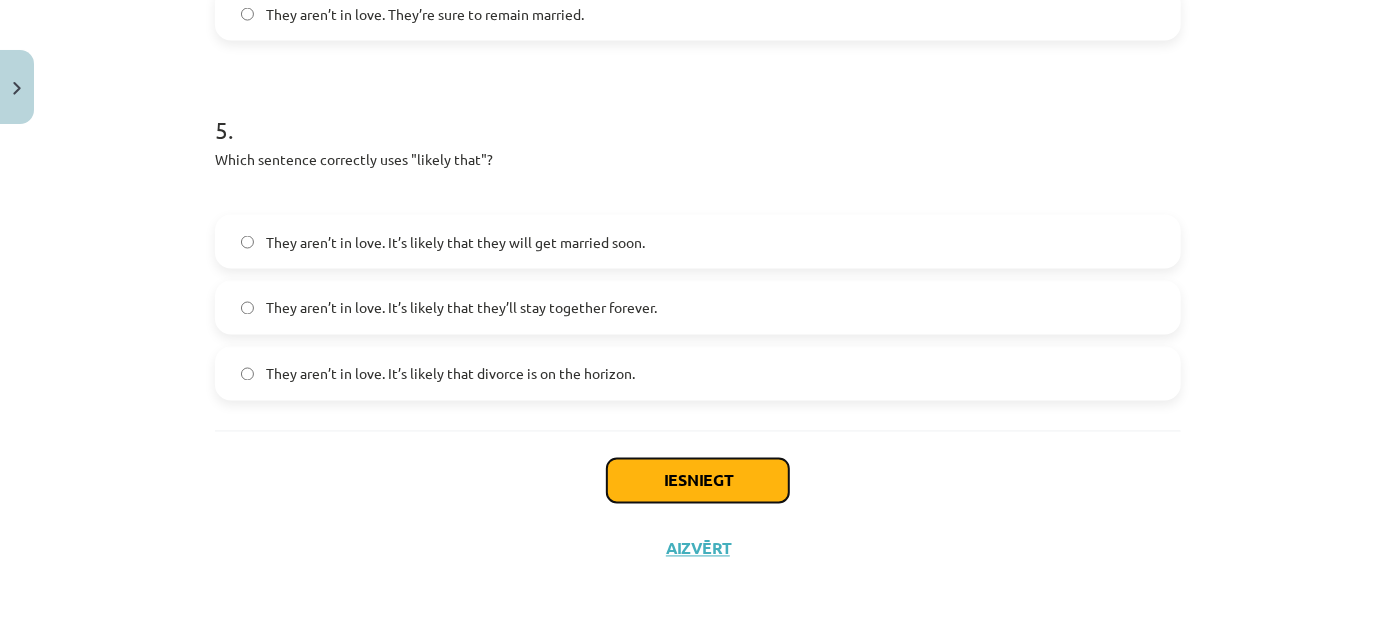 click on "Iesniegt" 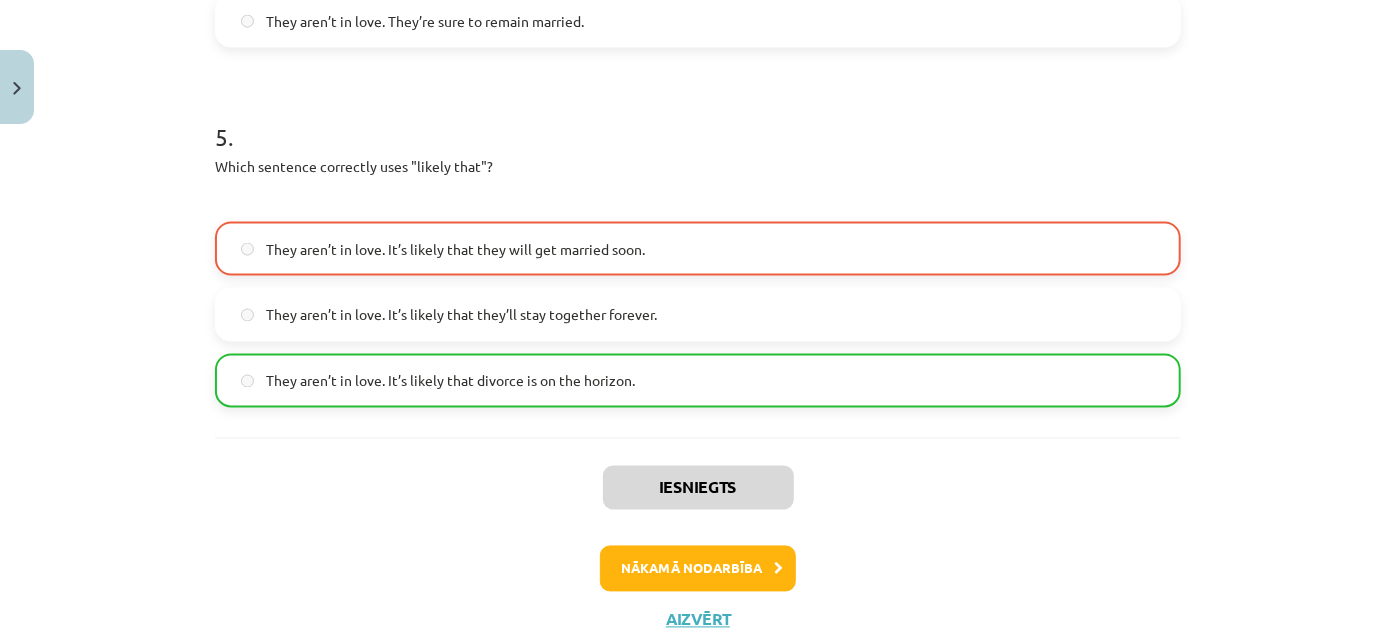scroll, scrollTop: 1721, scrollLeft: 0, axis: vertical 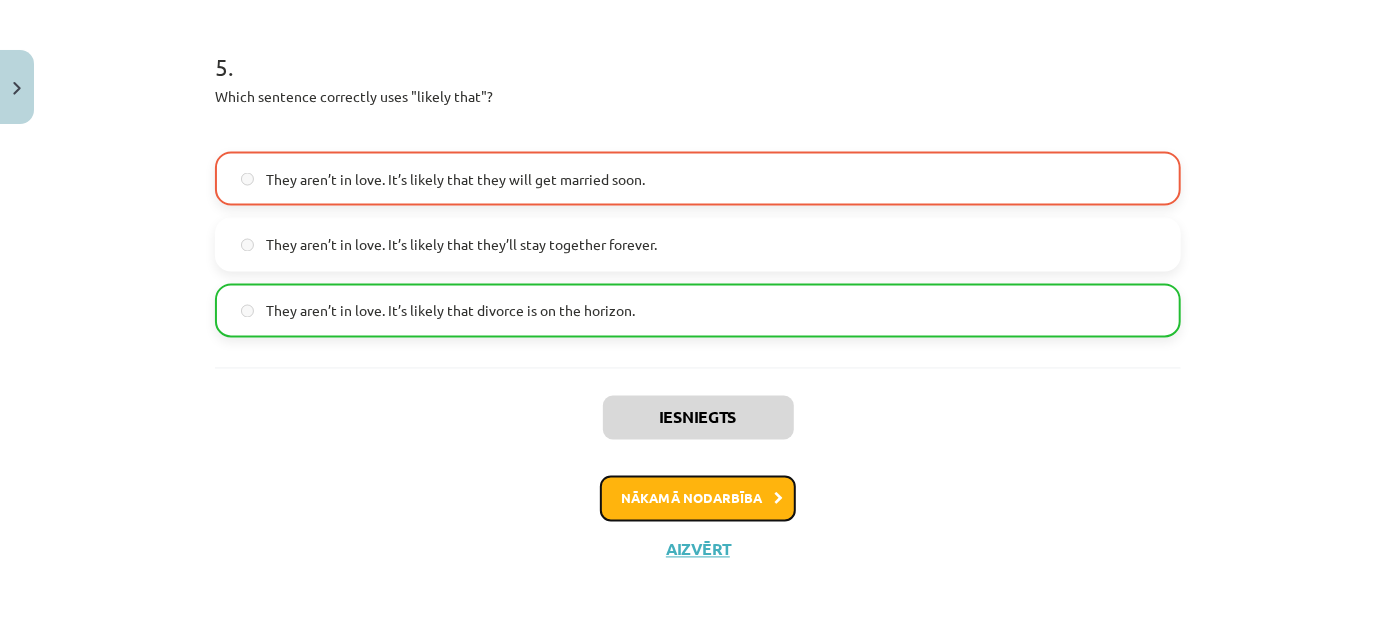 click on "Nākamā nodarbība" 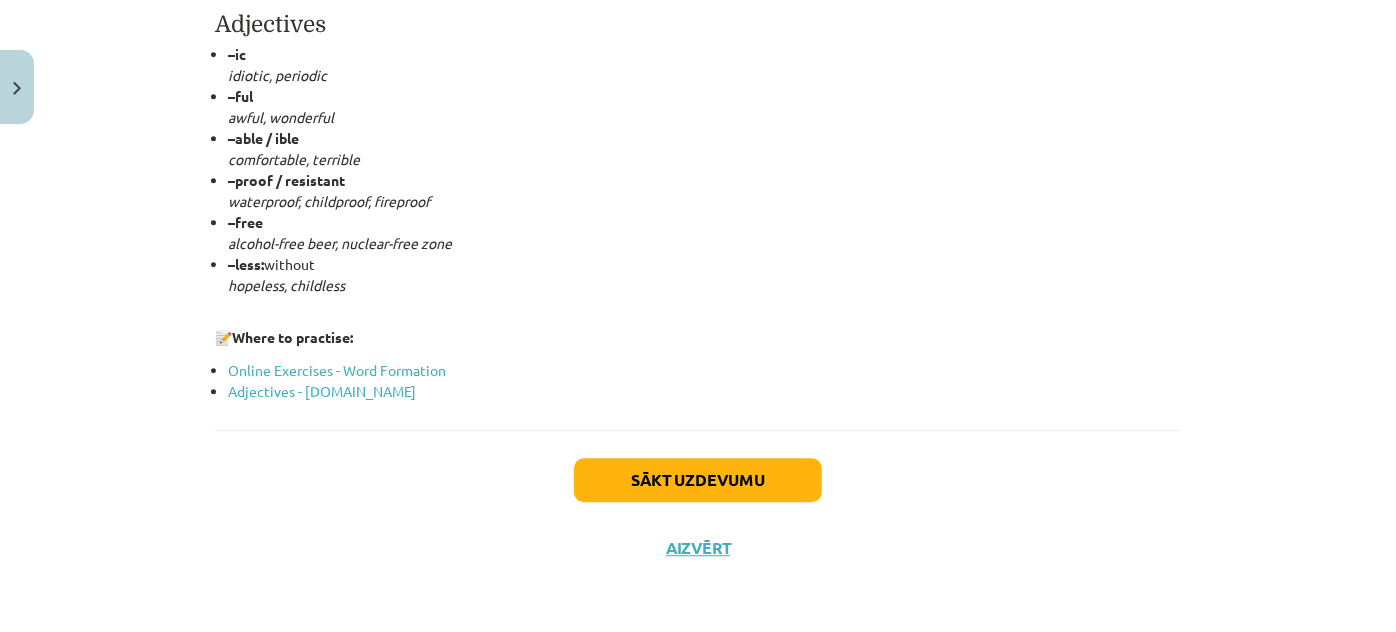 scroll, scrollTop: 2394, scrollLeft: 0, axis: vertical 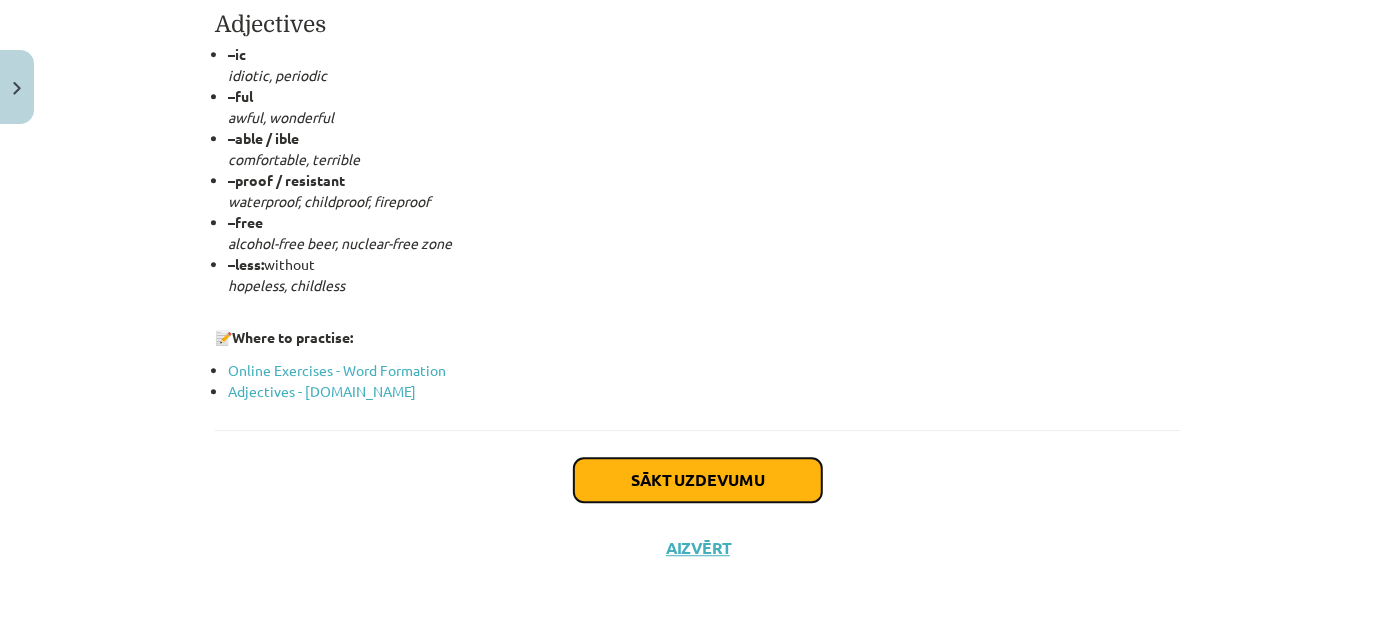 click on "Sākt uzdevumu" 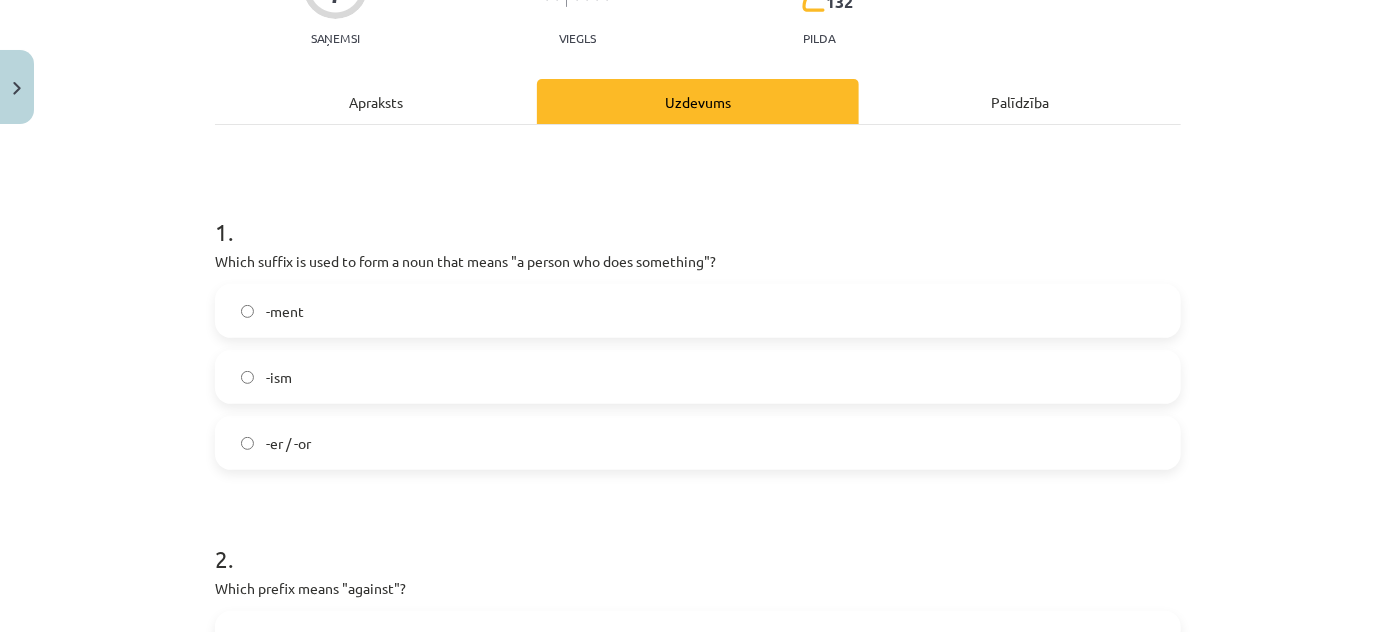 scroll, scrollTop: 232, scrollLeft: 0, axis: vertical 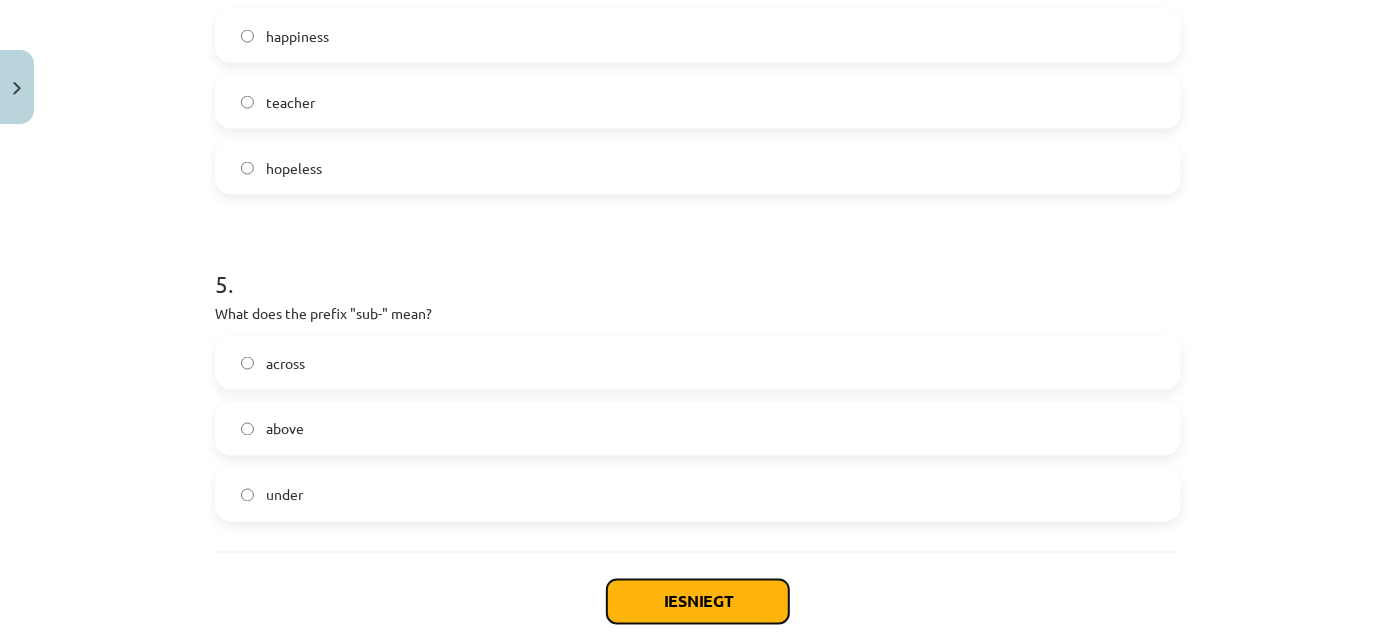 click on "Iesniegt" 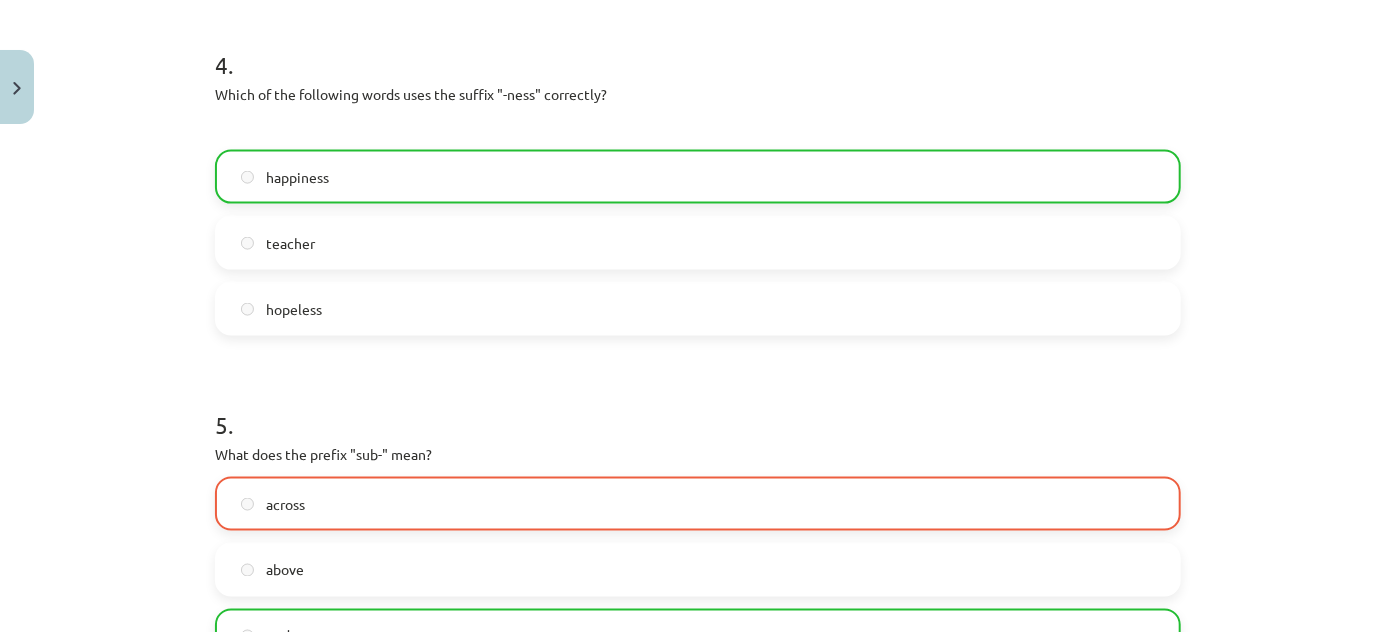 scroll, scrollTop: 1688, scrollLeft: 0, axis: vertical 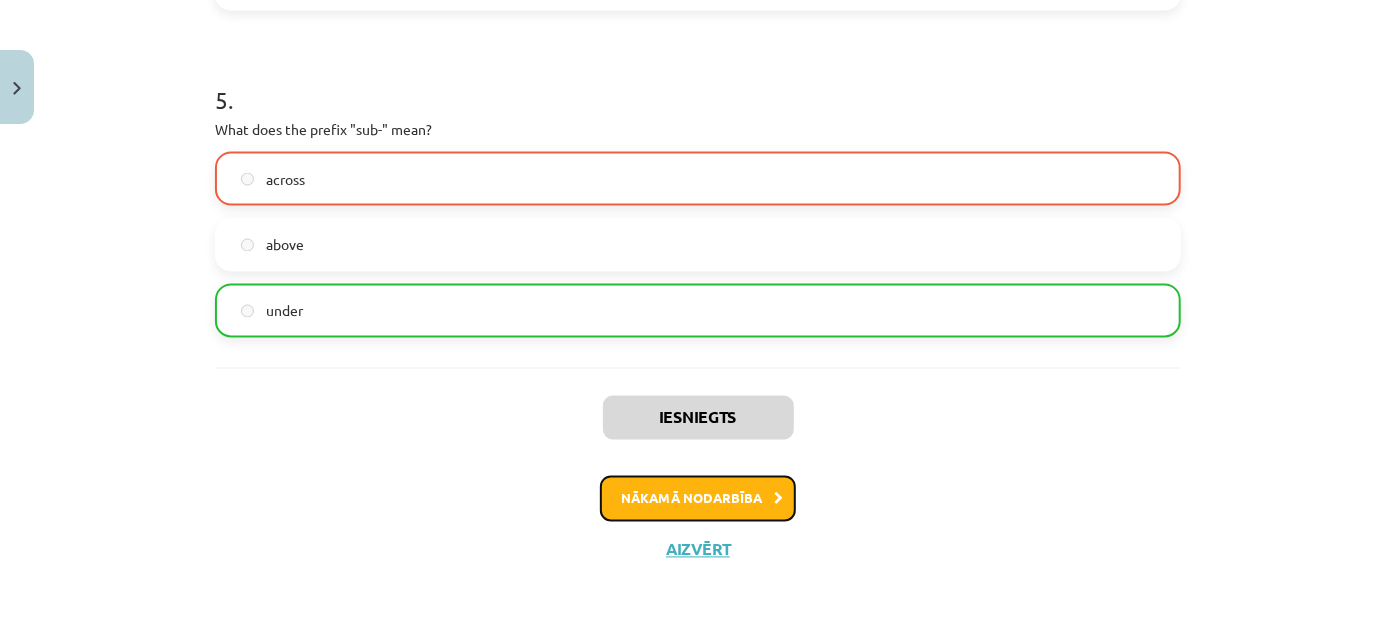 click on "Nākamā nodarbība" 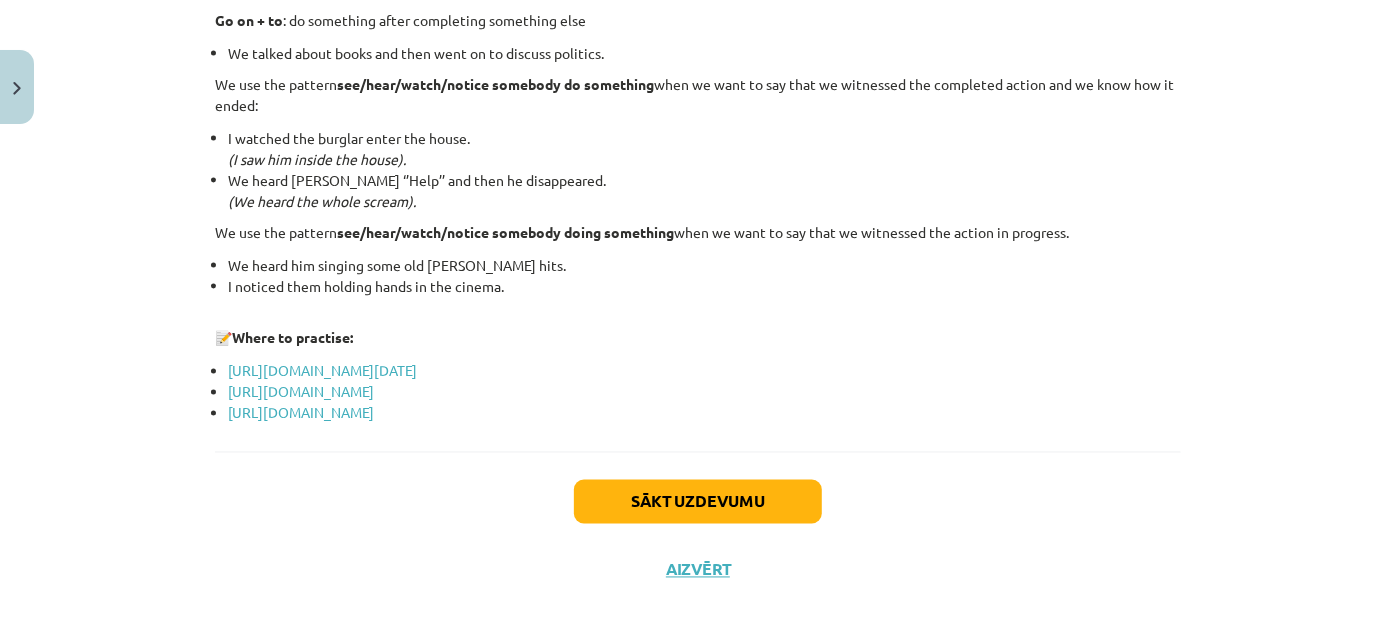 scroll, scrollTop: 1639, scrollLeft: 0, axis: vertical 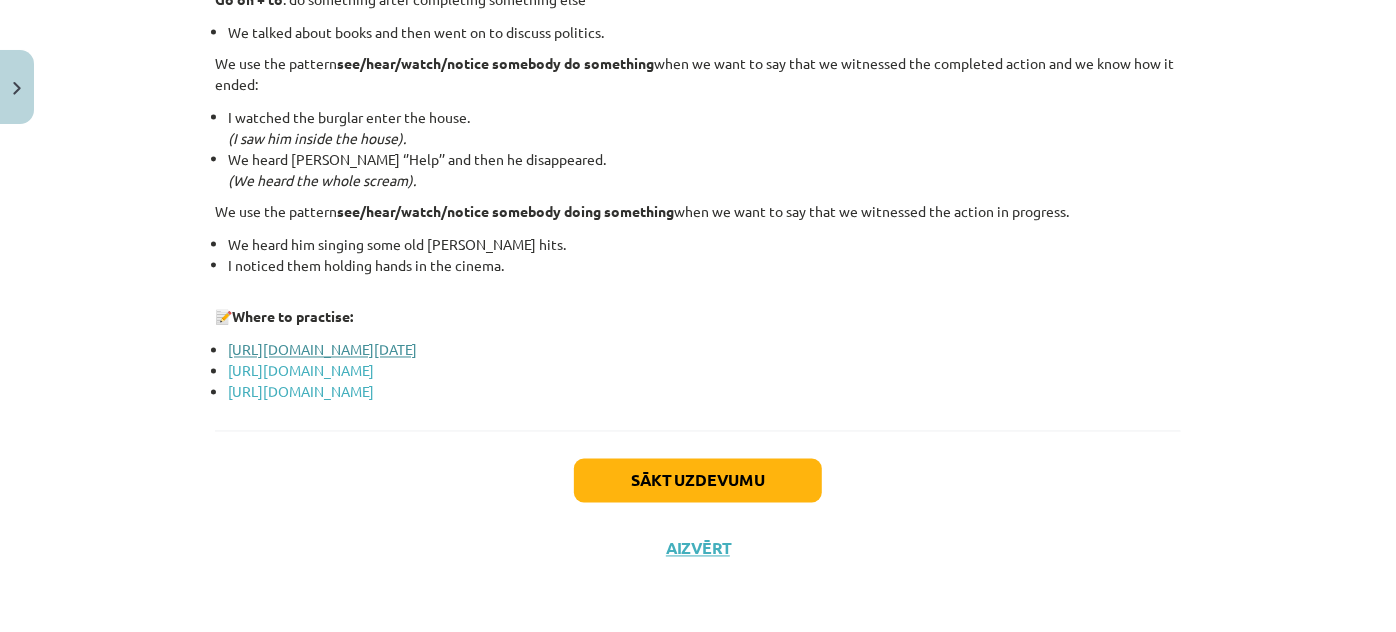 click on "http://www.learn-english-today.com/wordgames/hotpot-quizzes/verb-patterns1.html" 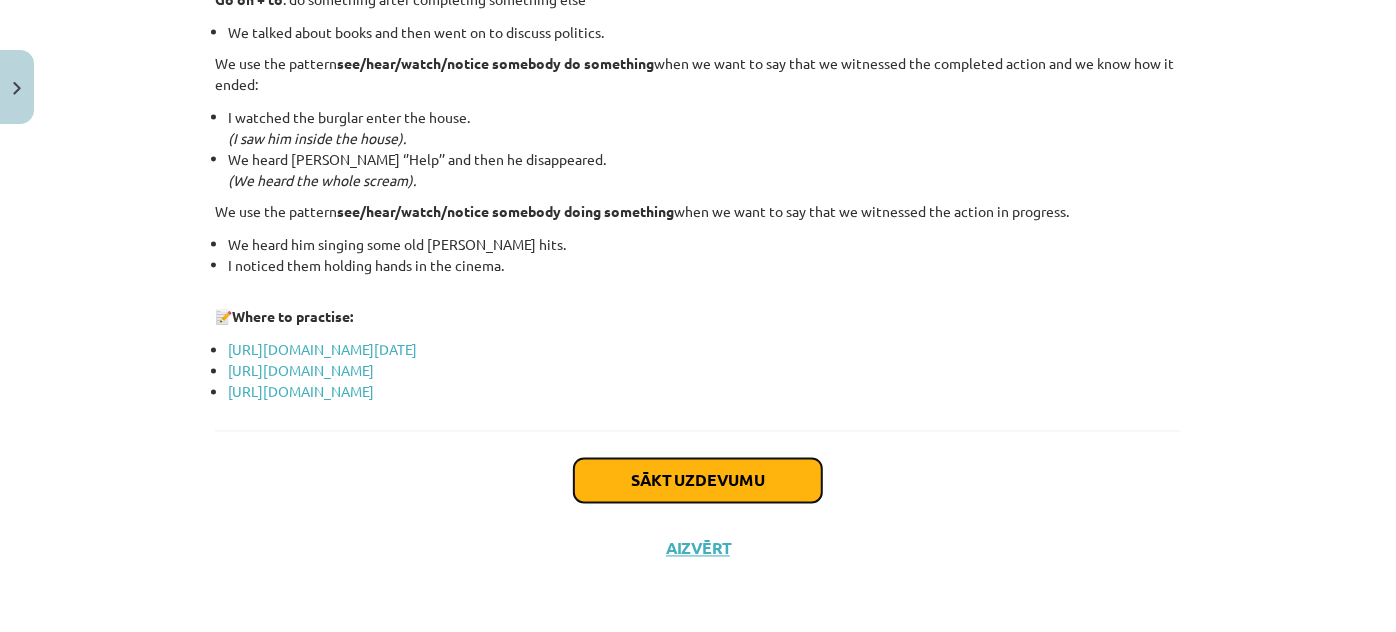 click on "Sākt uzdevumu" 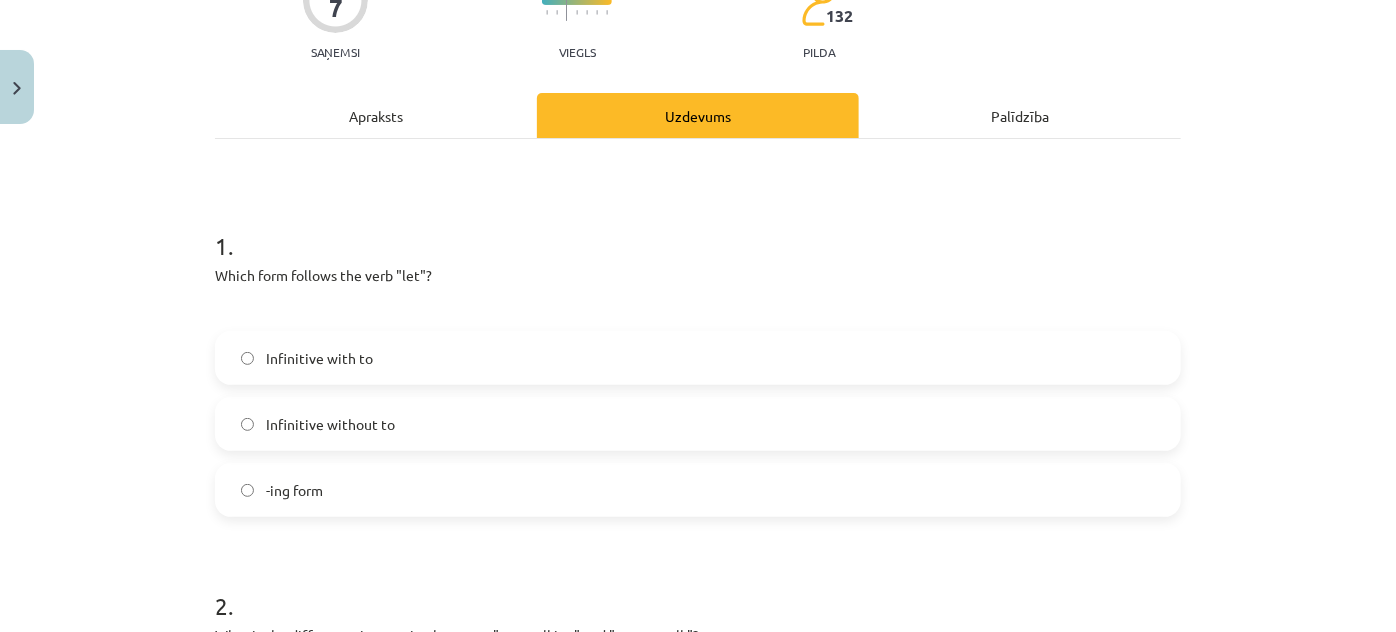 scroll, scrollTop: 232, scrollLeft: 0, axis: vertical 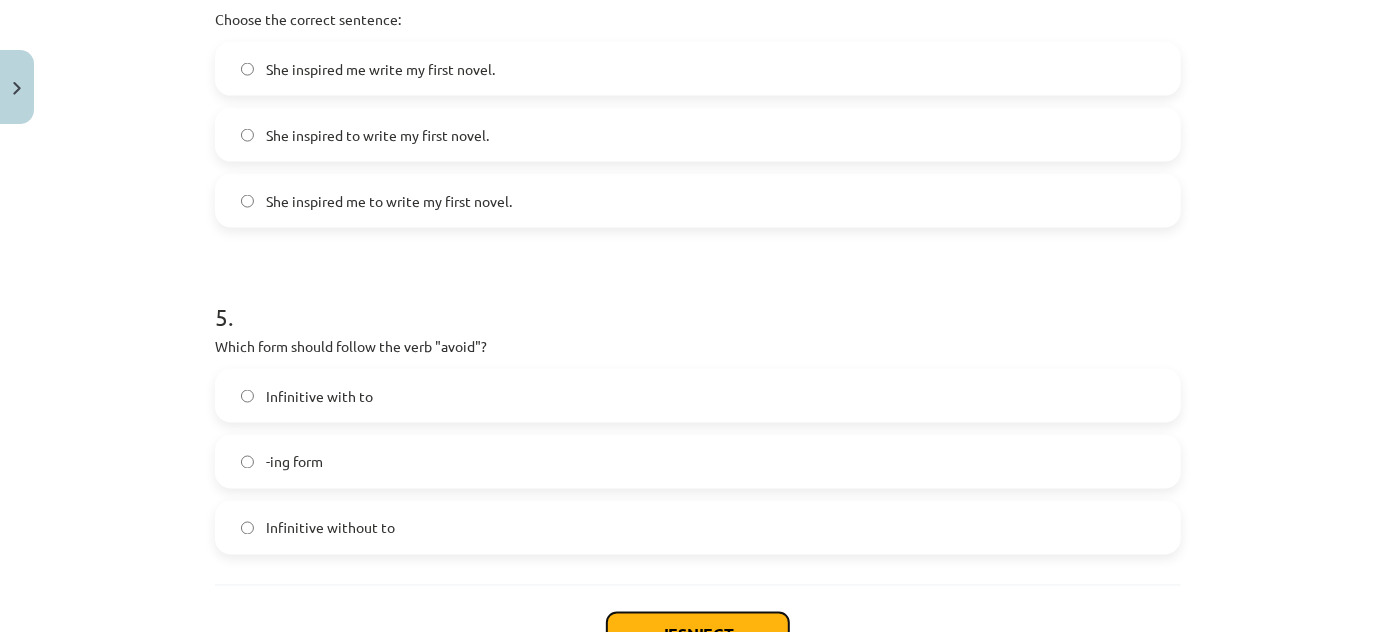 click on "Iesniegt" 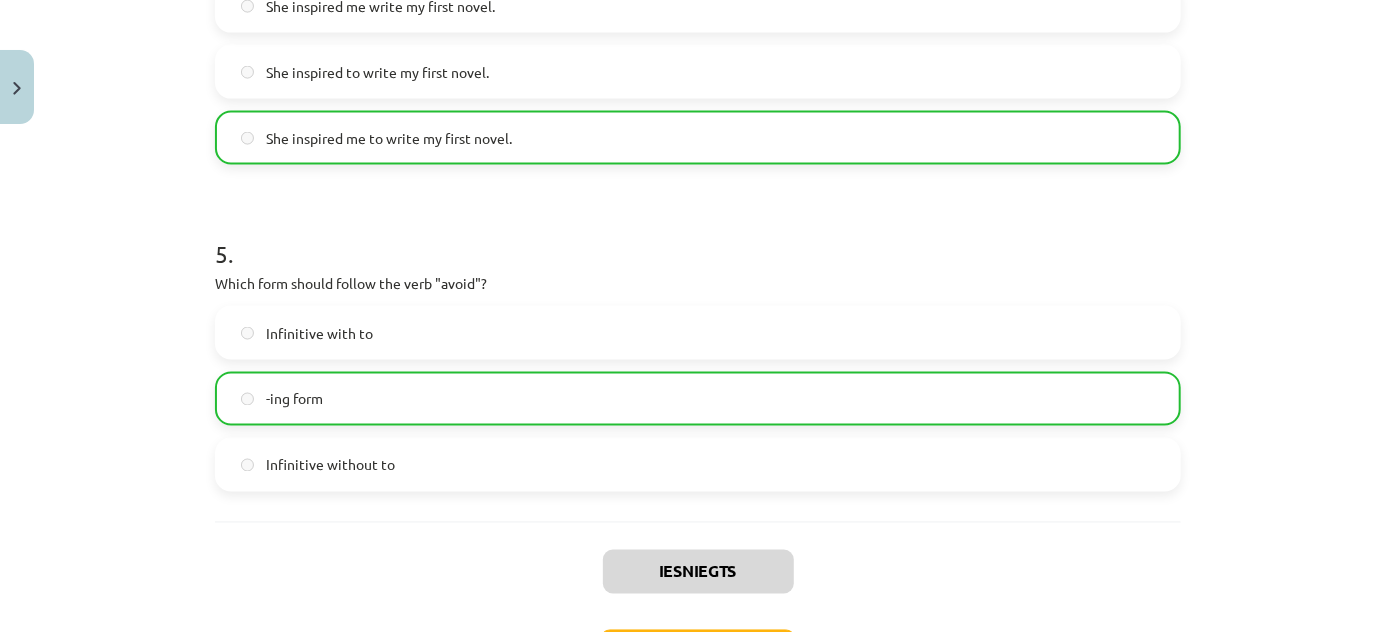 scroll, scrollTop: 1721, scrollLeft: 0, axis: vertical 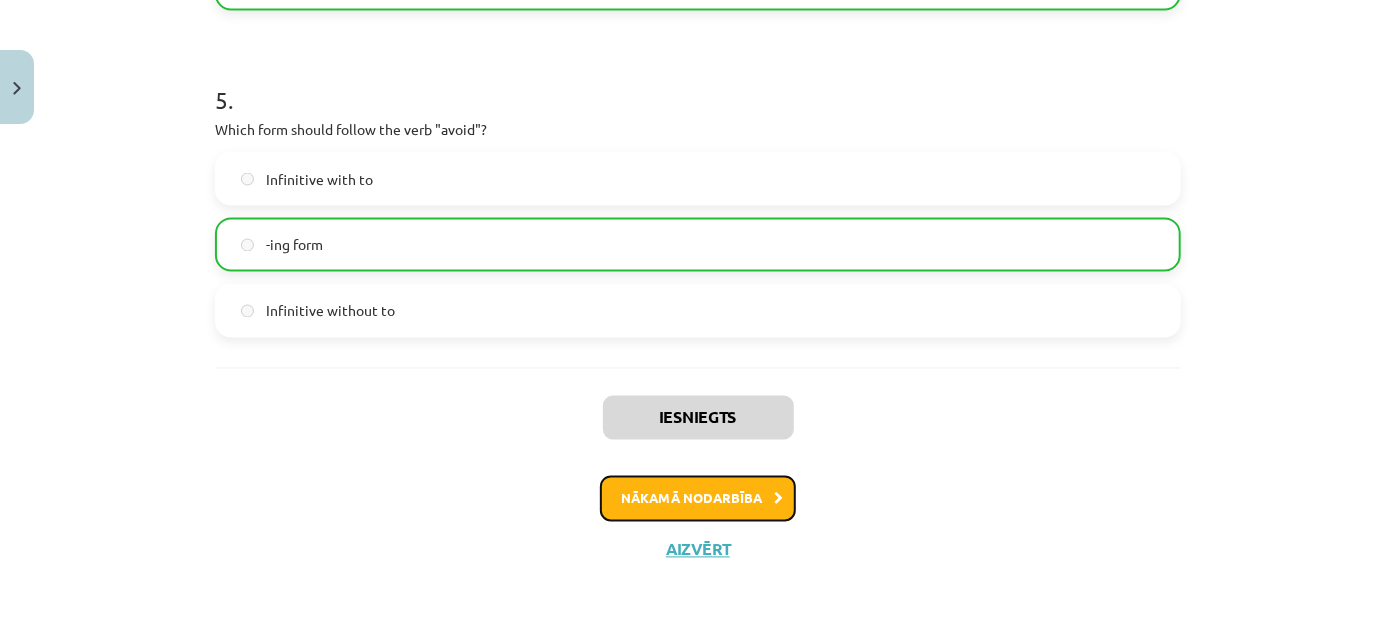 click on "Nākamā nodarbība" 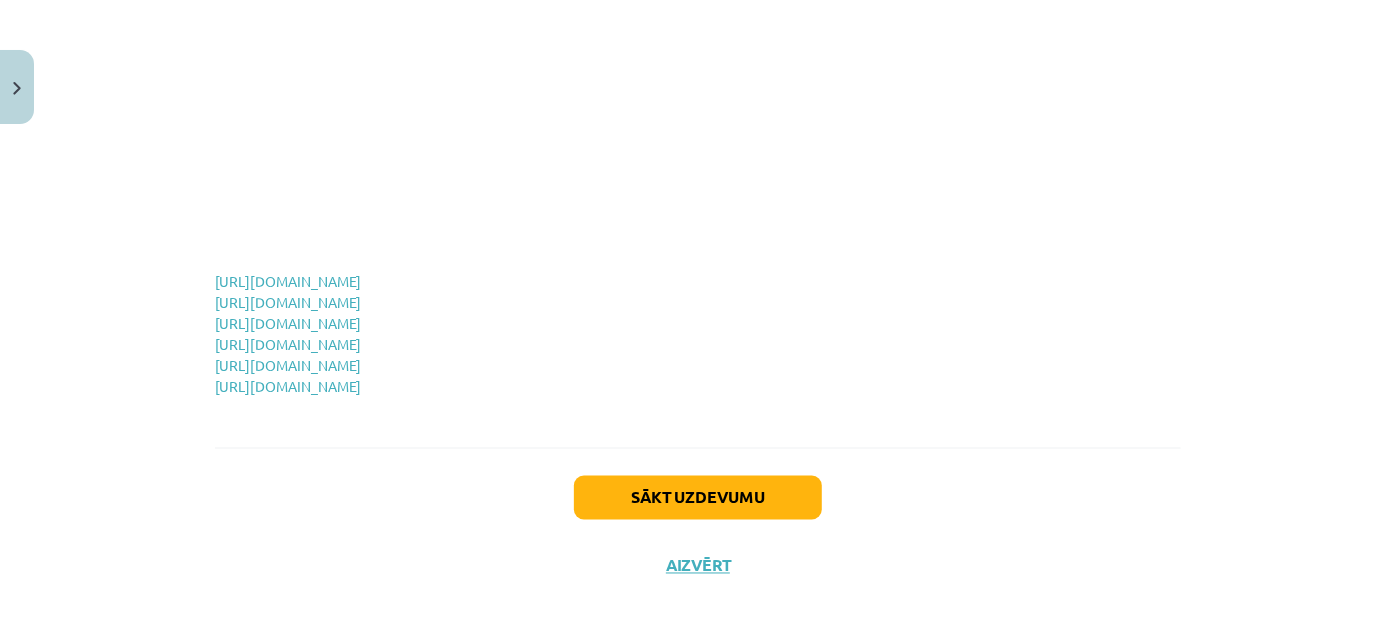 scroll, scrollTop: 5345, scrollLeft: 0, axis: vertical 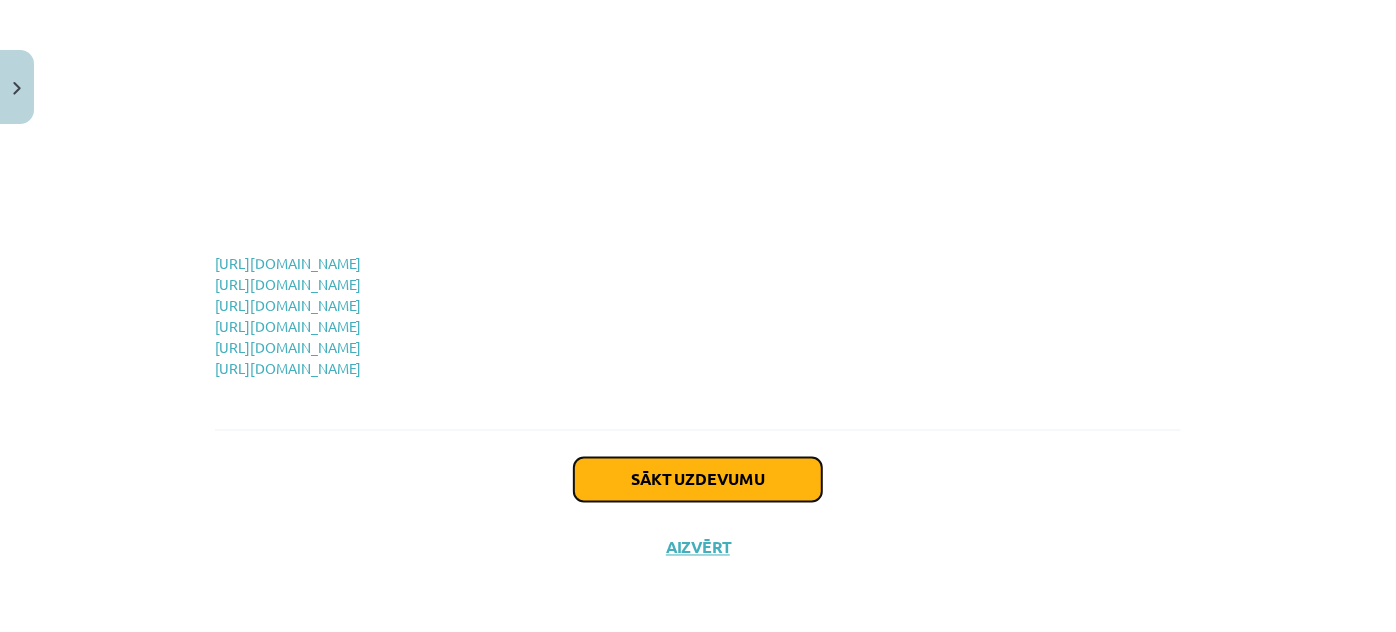 click on "Sākt uzdevumu" 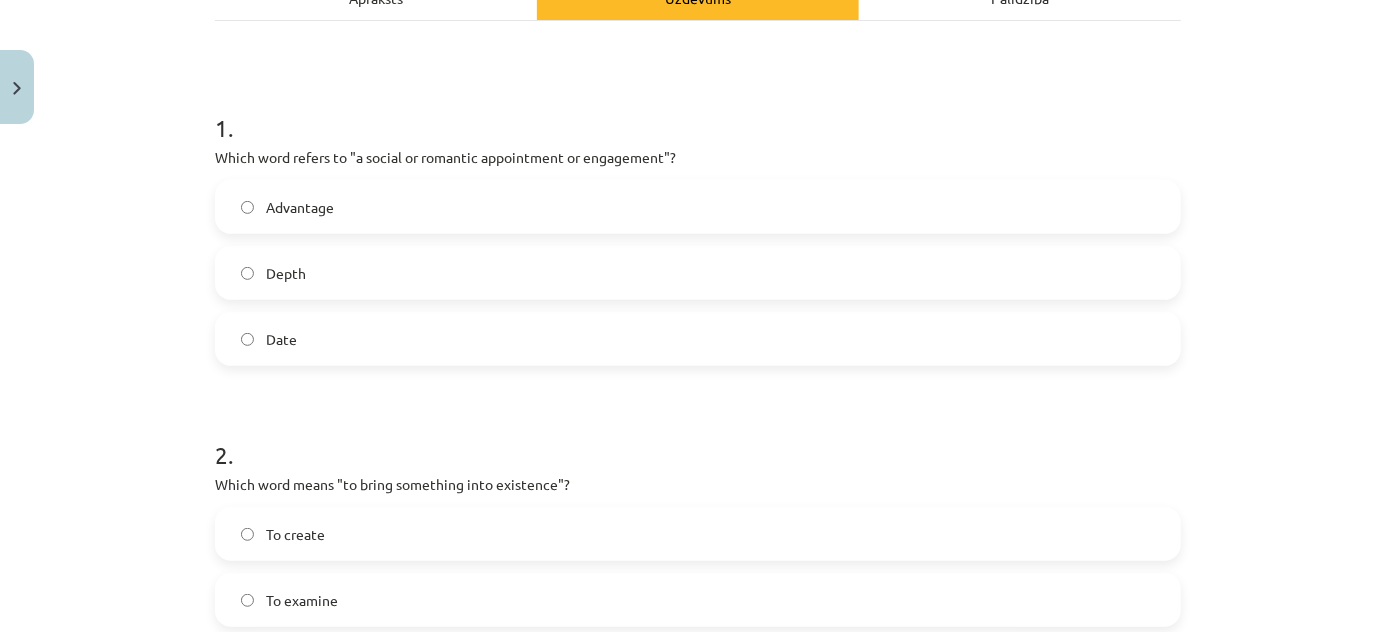 scroll, scrollTop: 322, scrollLeft: 0, axis: vertical 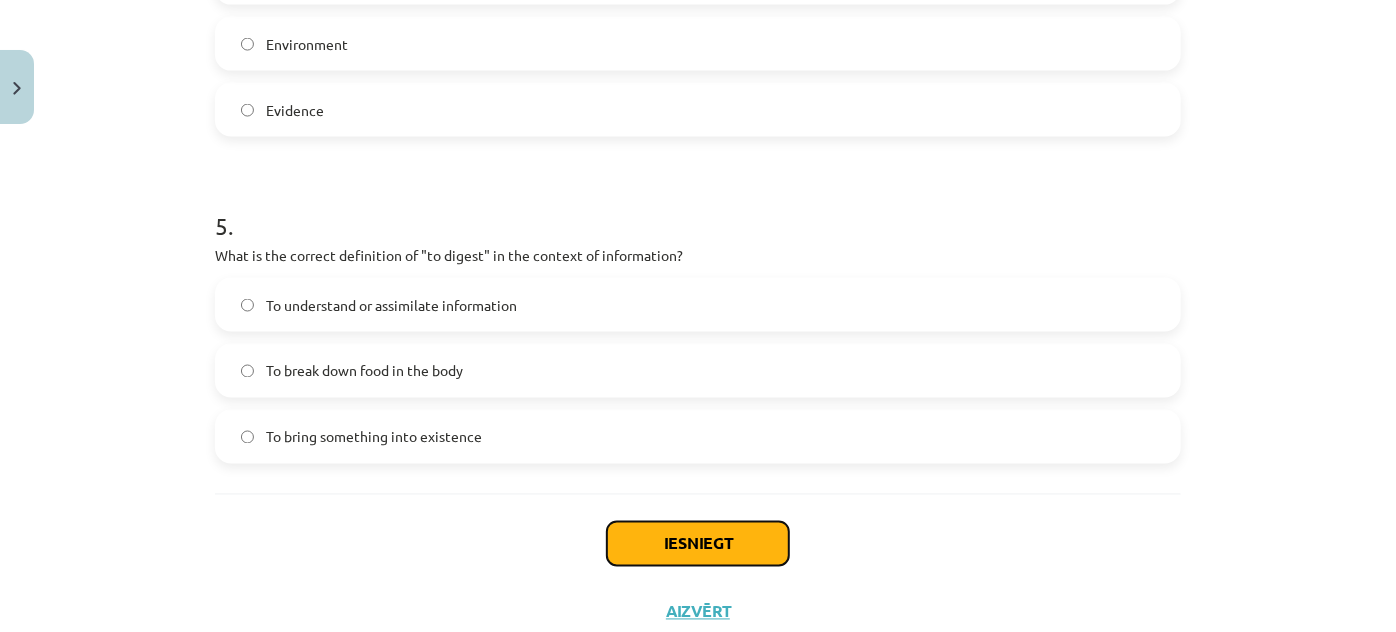 click on "Iesniegt" 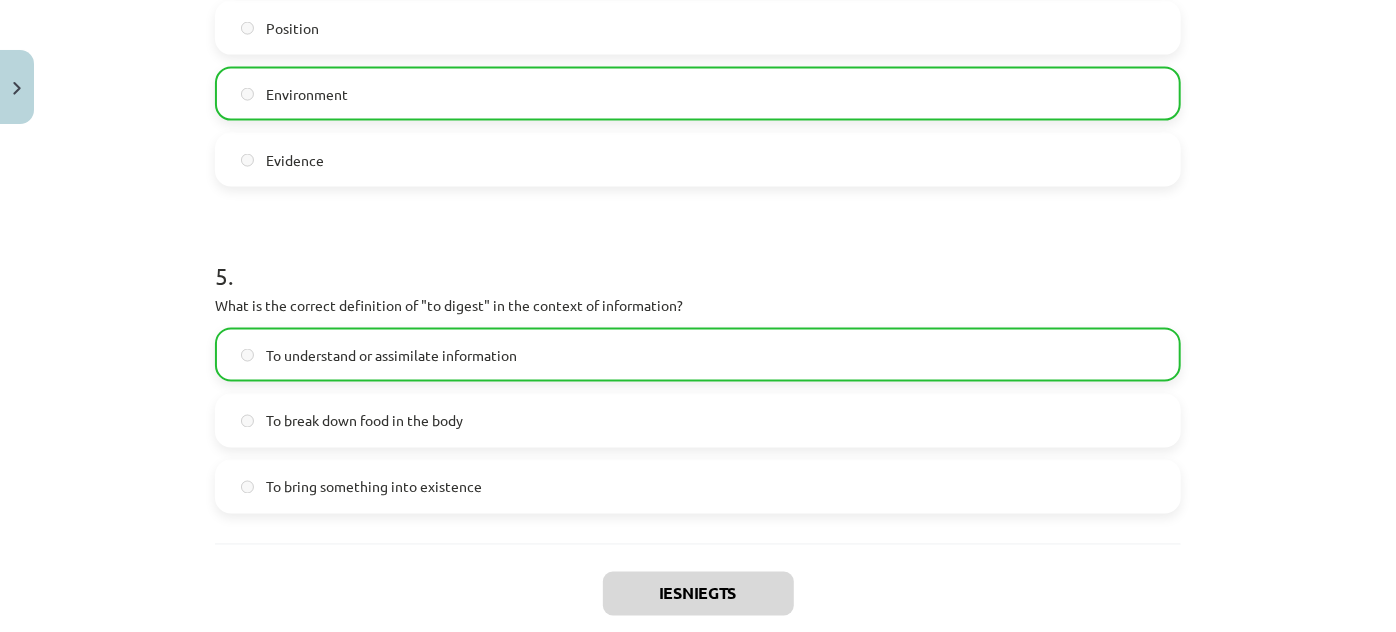 scroll, scrollTop: 1721, scrollLeft: 0, axis: vertical 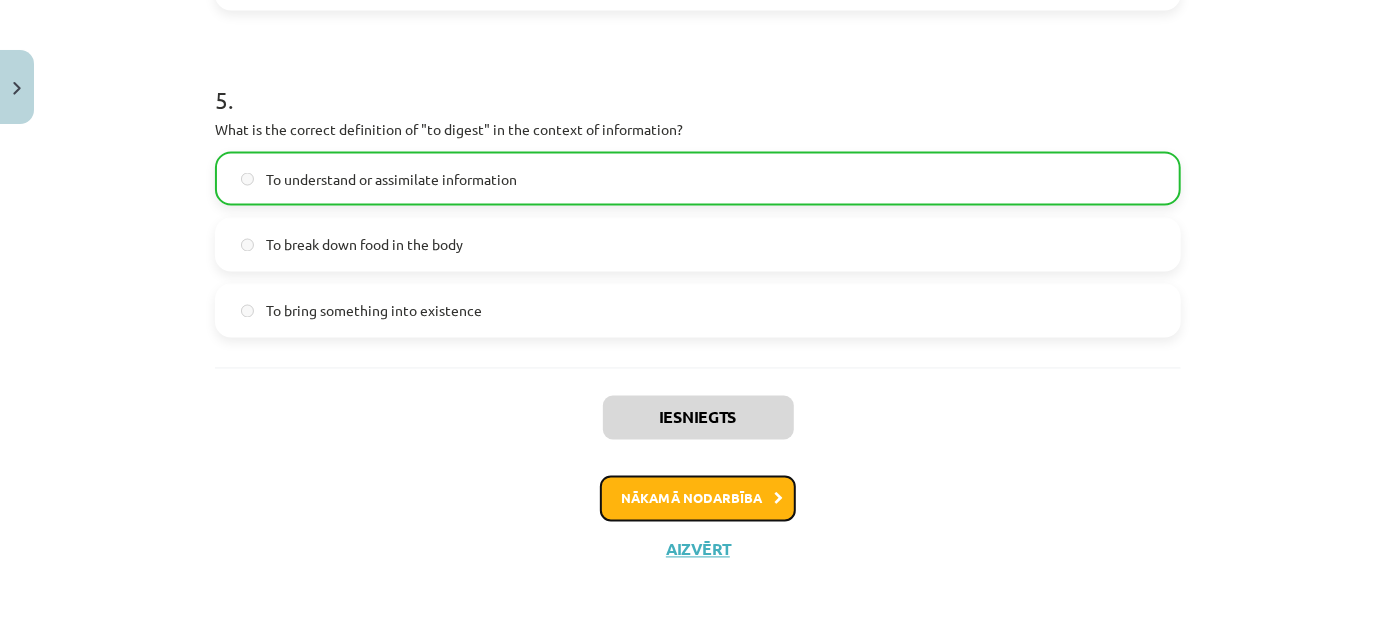 click on "Nākamā nodarbība" 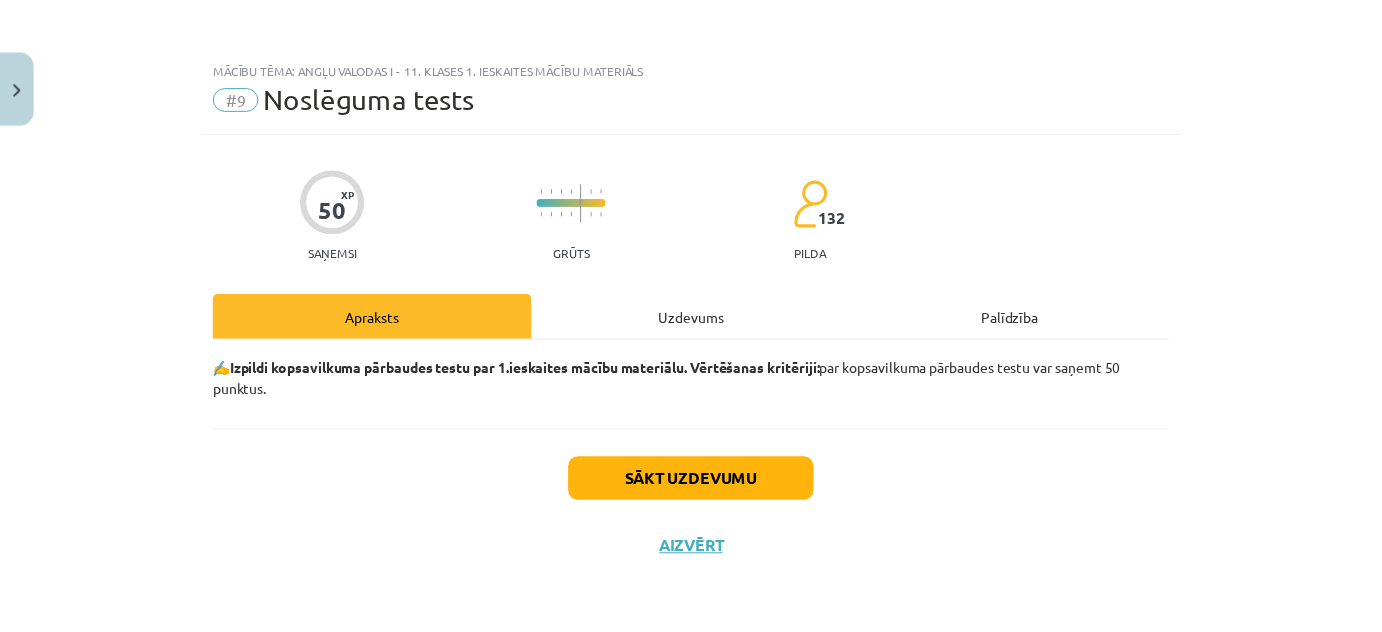 scroll, scrollTop: 0, scrollLeft: 0, axis: both 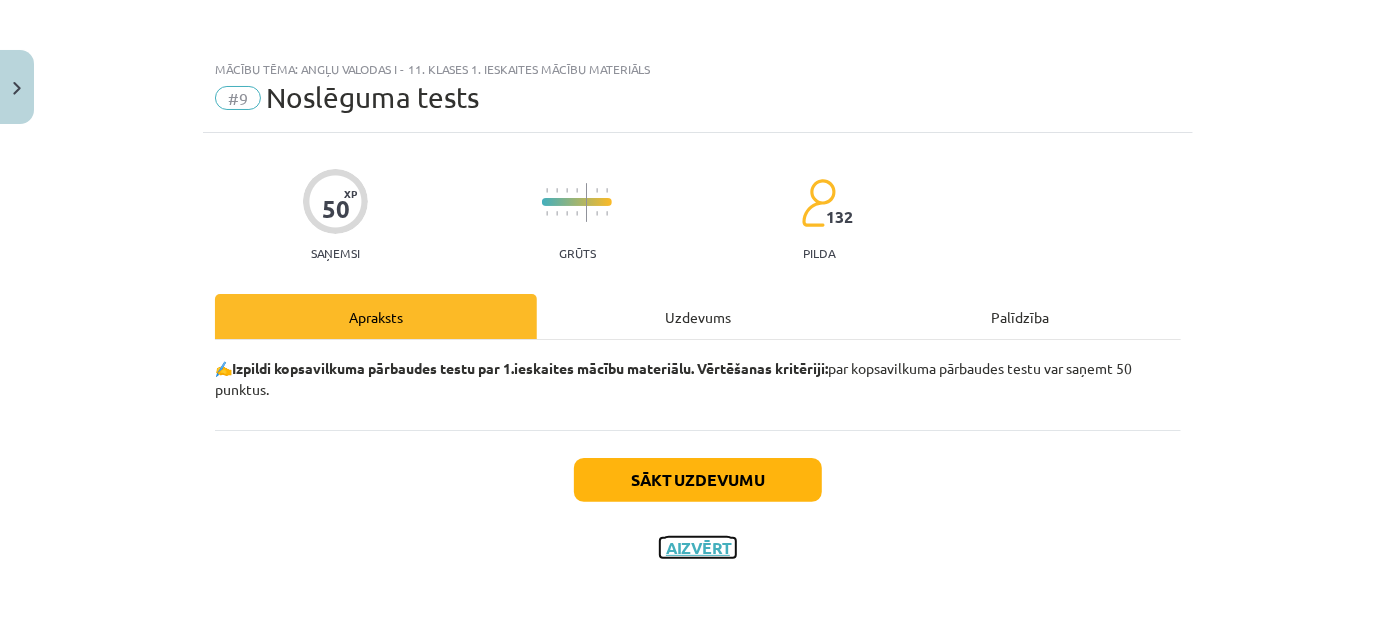 click on "Aizvērt" 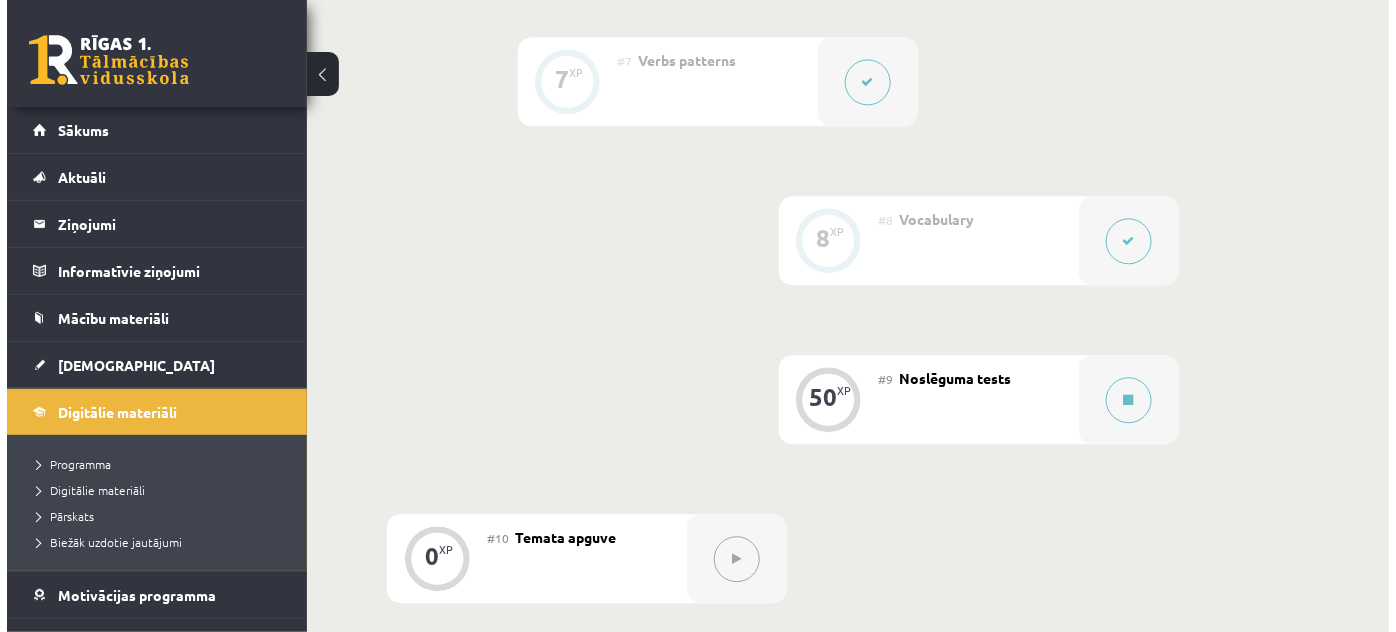 scroll, scrollTop: 1437, scrollLeft: 0, axis: vertical 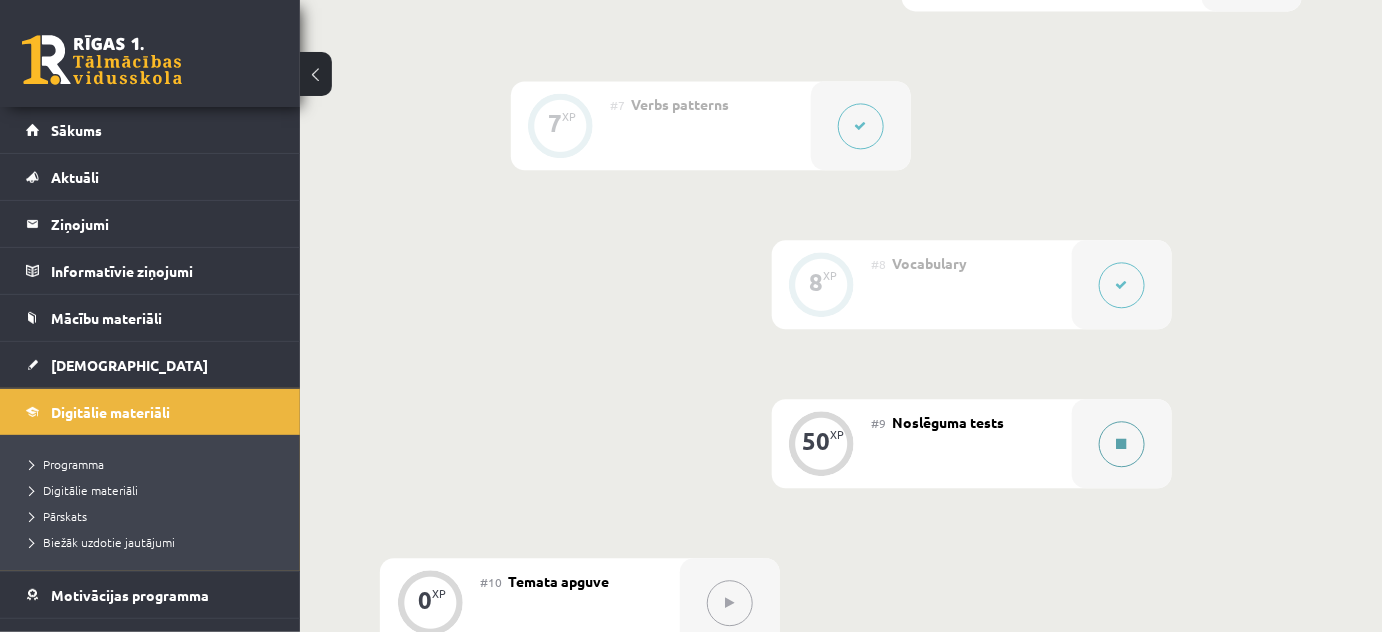 click 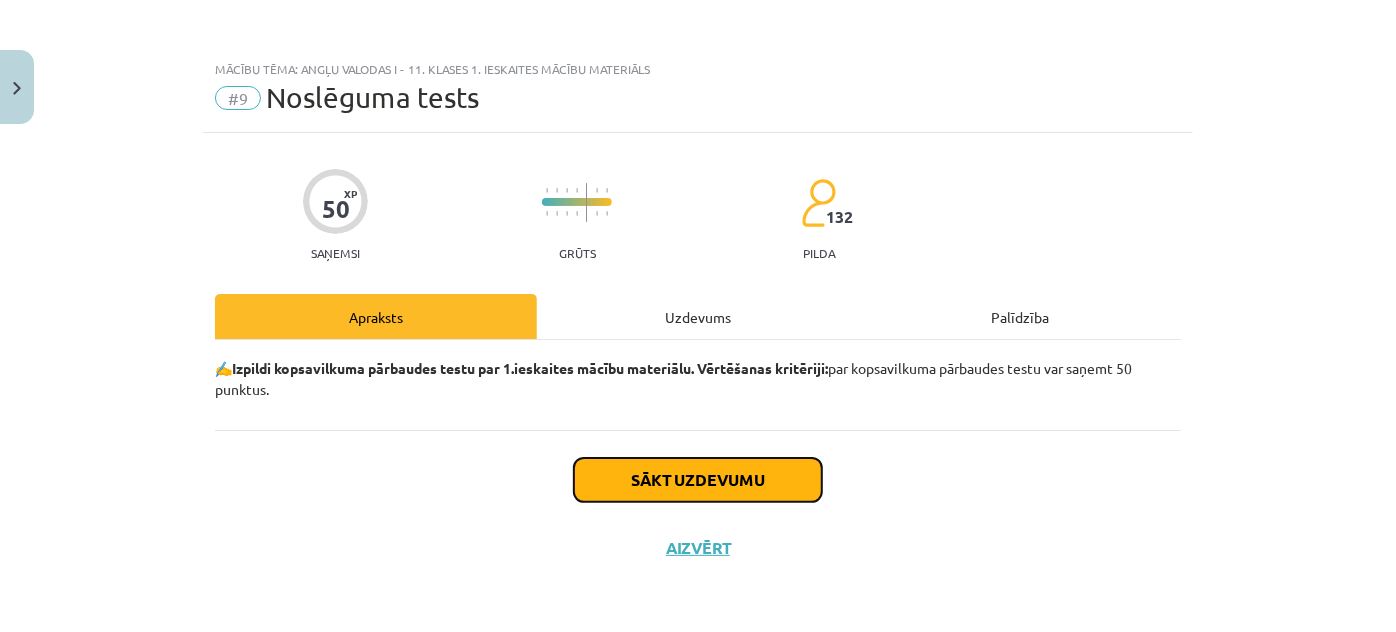 click on "Sākt uzdevumu" 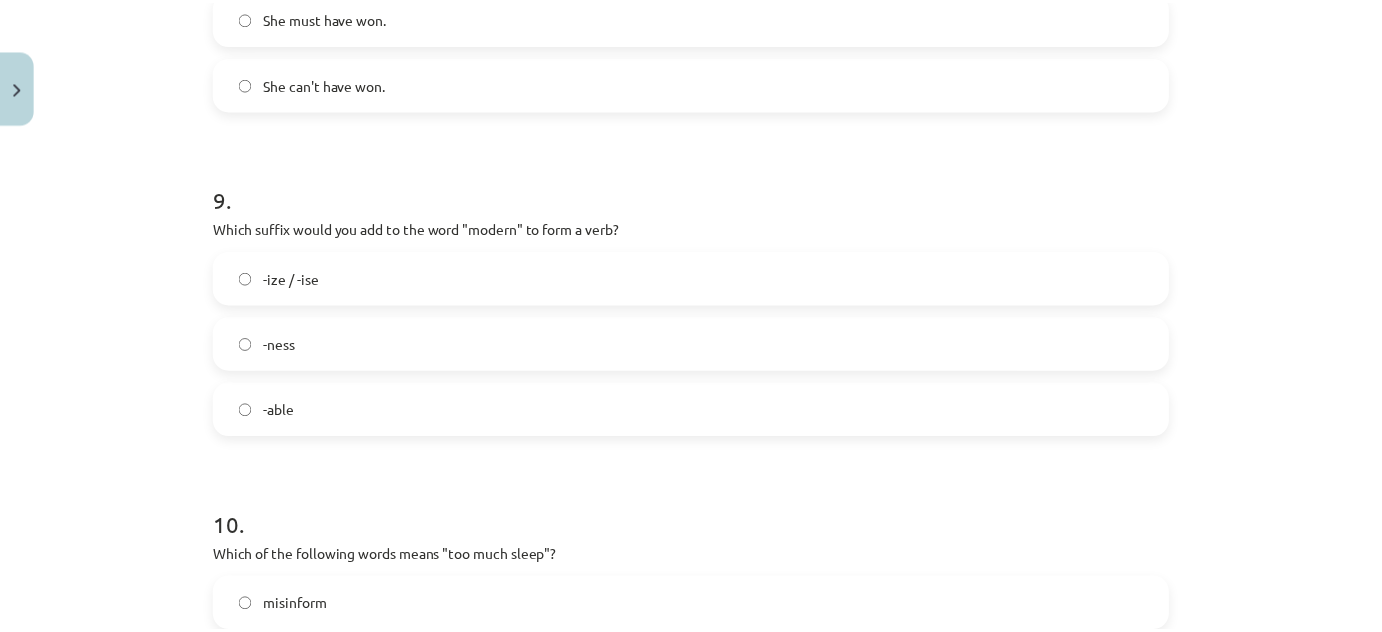 scroll, scrollTop: 3326, scrollLeft: 0, axis: vertical 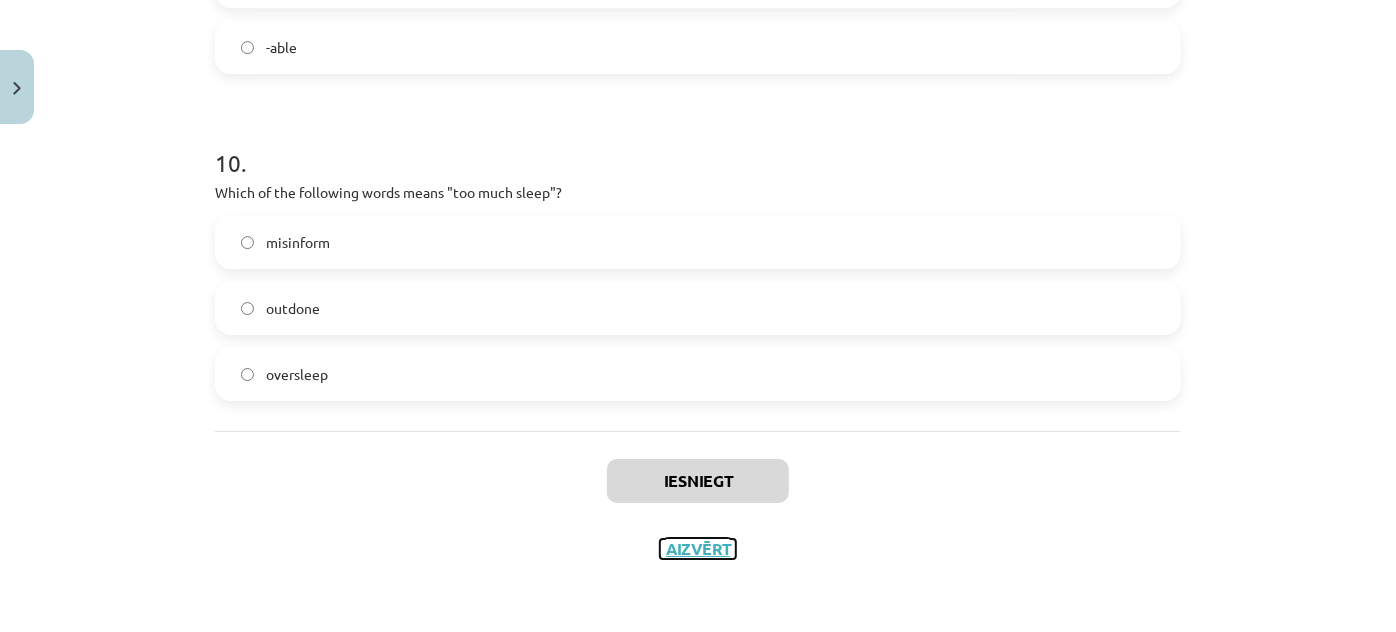 click on "Aizvērt" 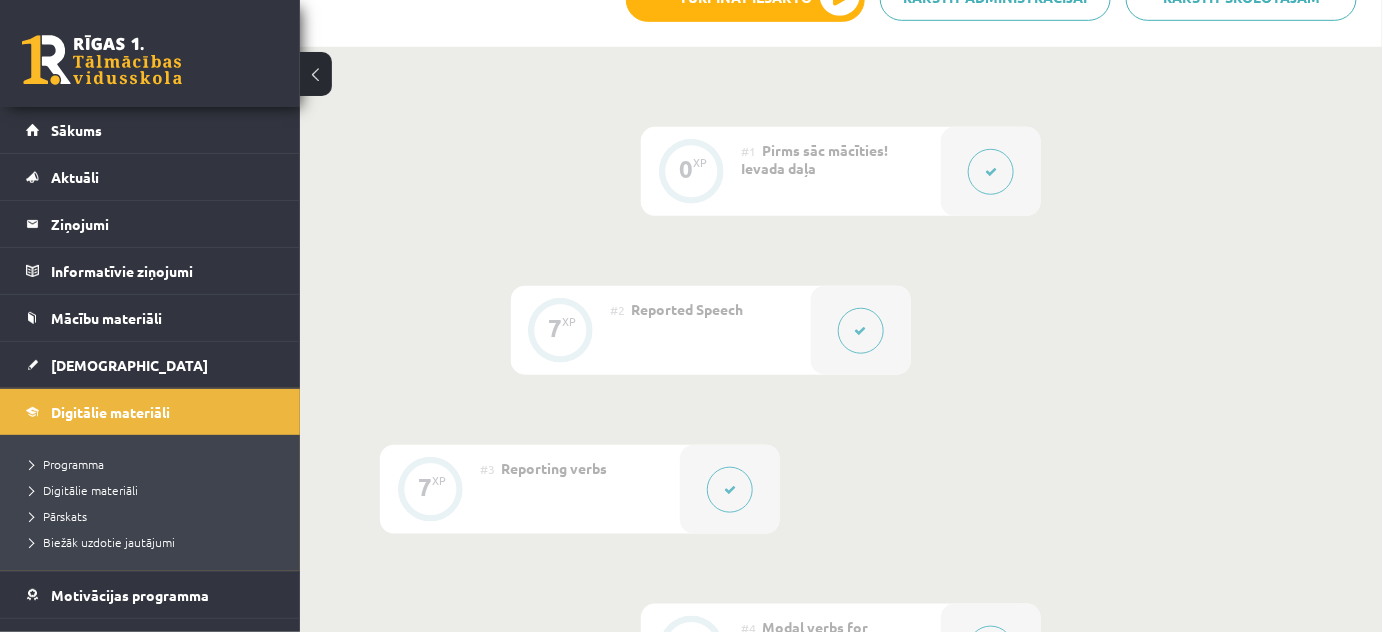 scroll, scrollTop: 0, scrollLeft: 0, axis: both 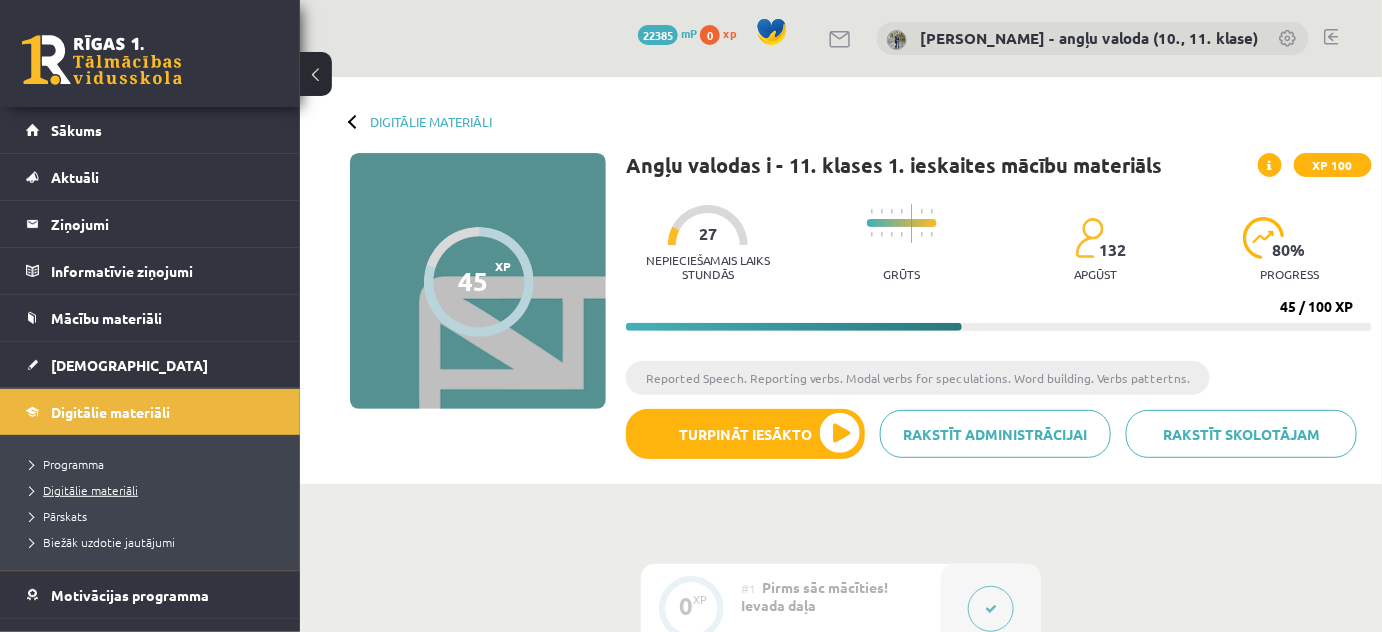 click on "Digitālie materiāli" at bounding box center (84, 490) 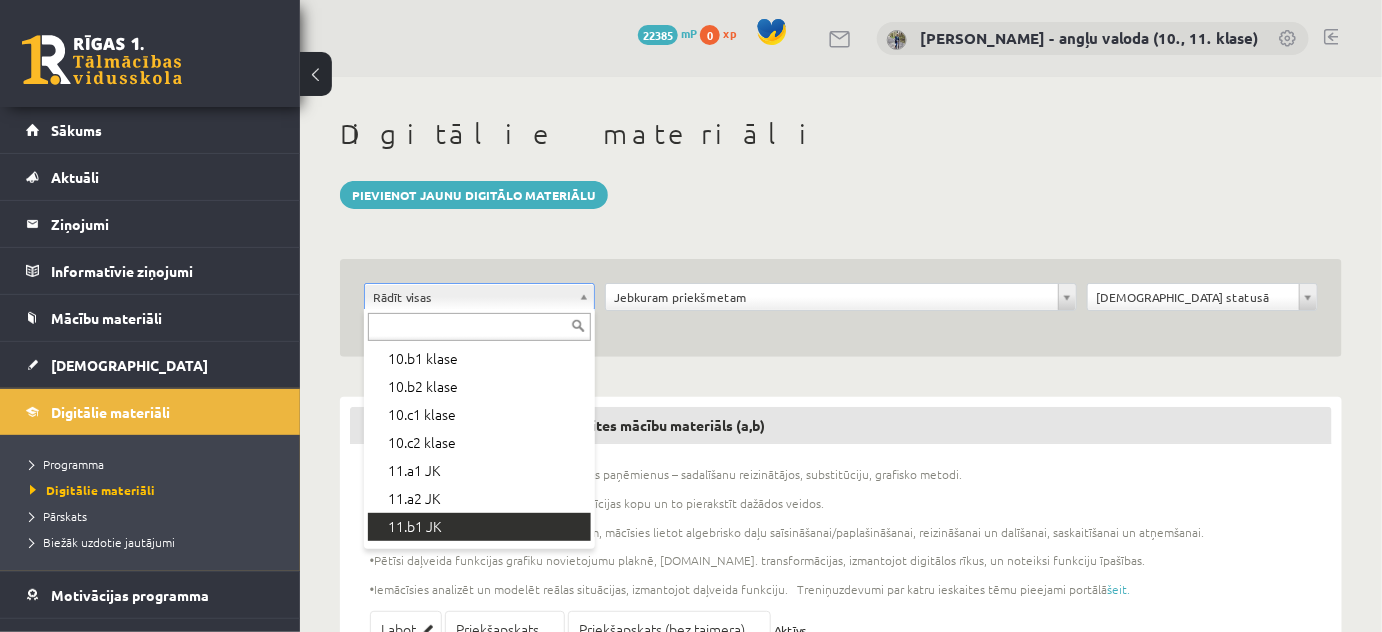 scroll, scrollTop: 332, scrollLeft: 0, axis: vertical 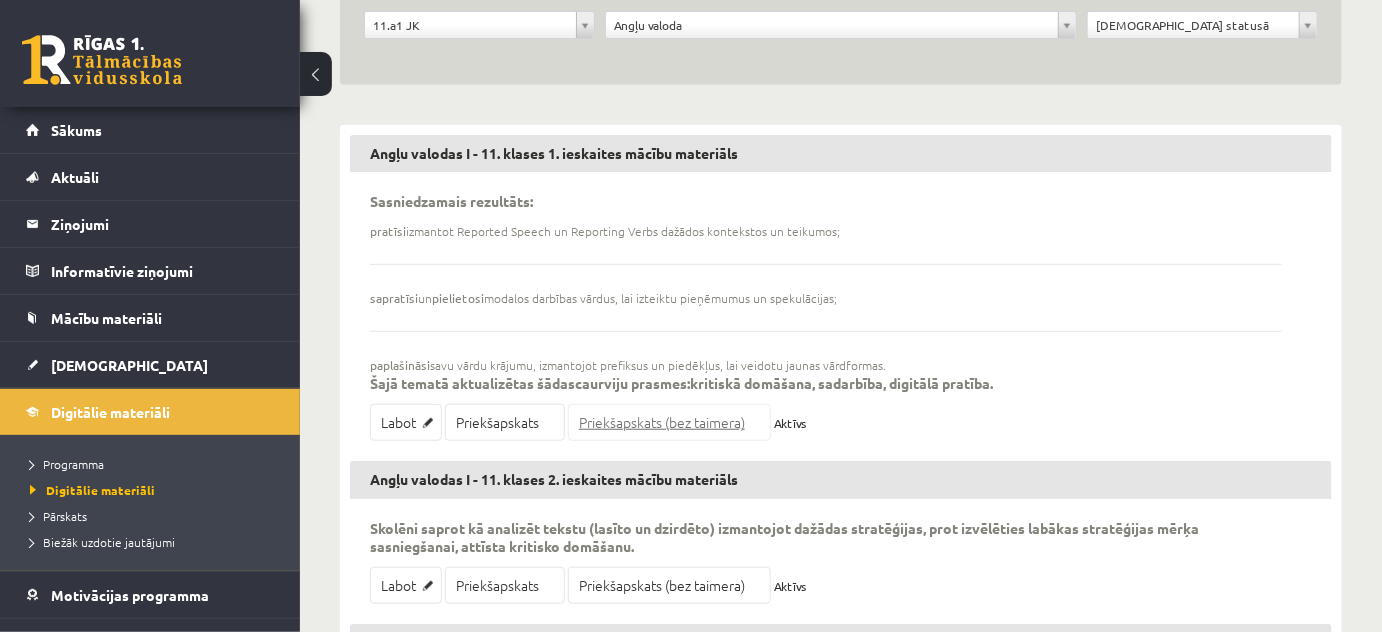 click on "Priekšapskats (bez taimera)" at bounding box center (669, 422) 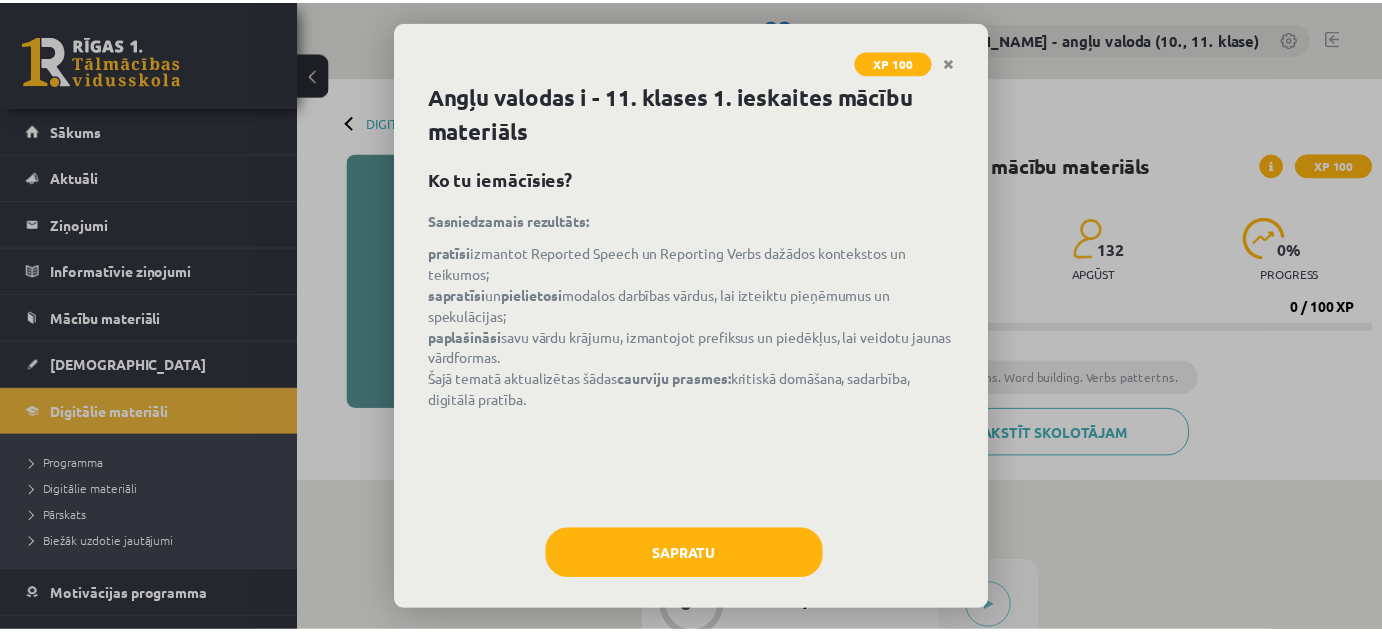 scroll, scrollTop: 0, scrollLeft: 0, axis: both 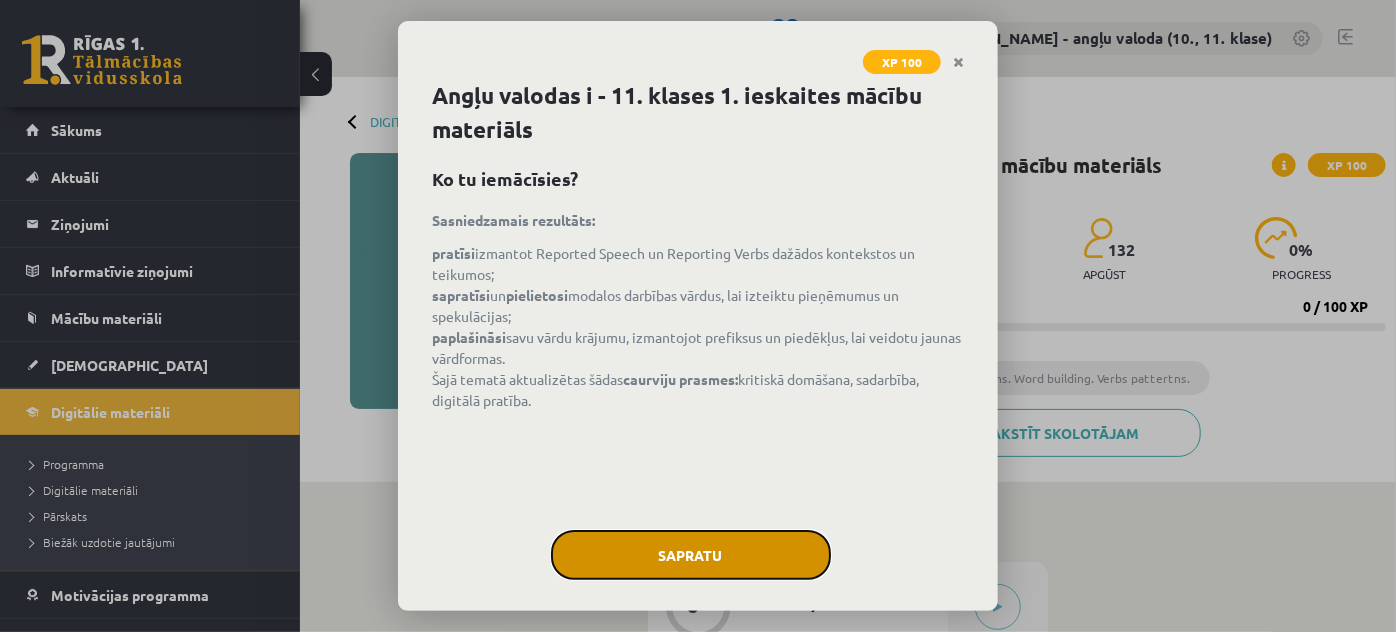 click on "Sapratu" 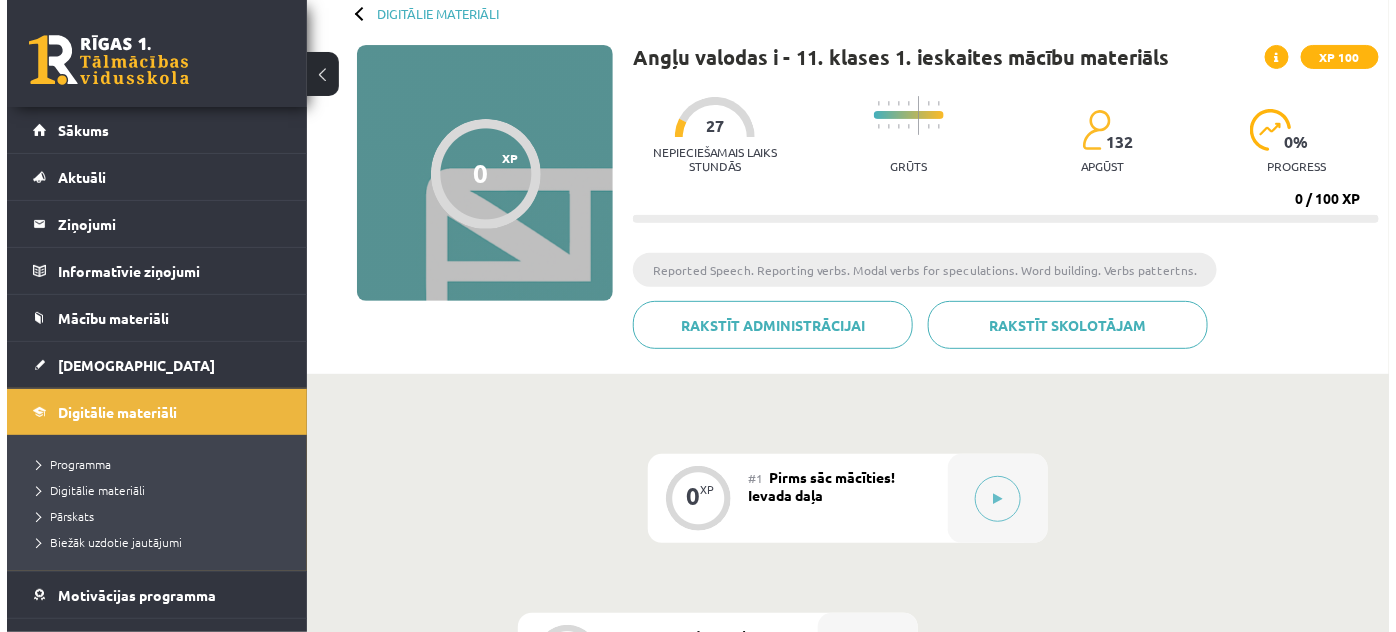 scroll, scrollTop: 90, scrollLeft: 0, axis: vertical 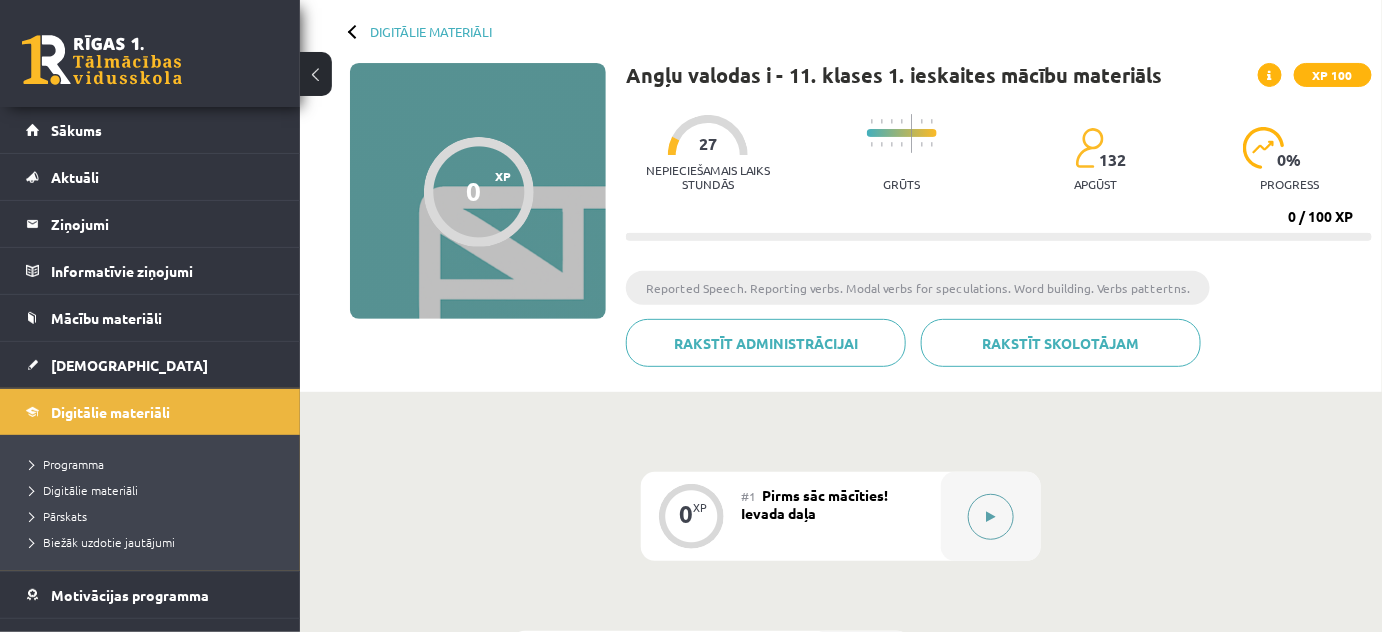 click 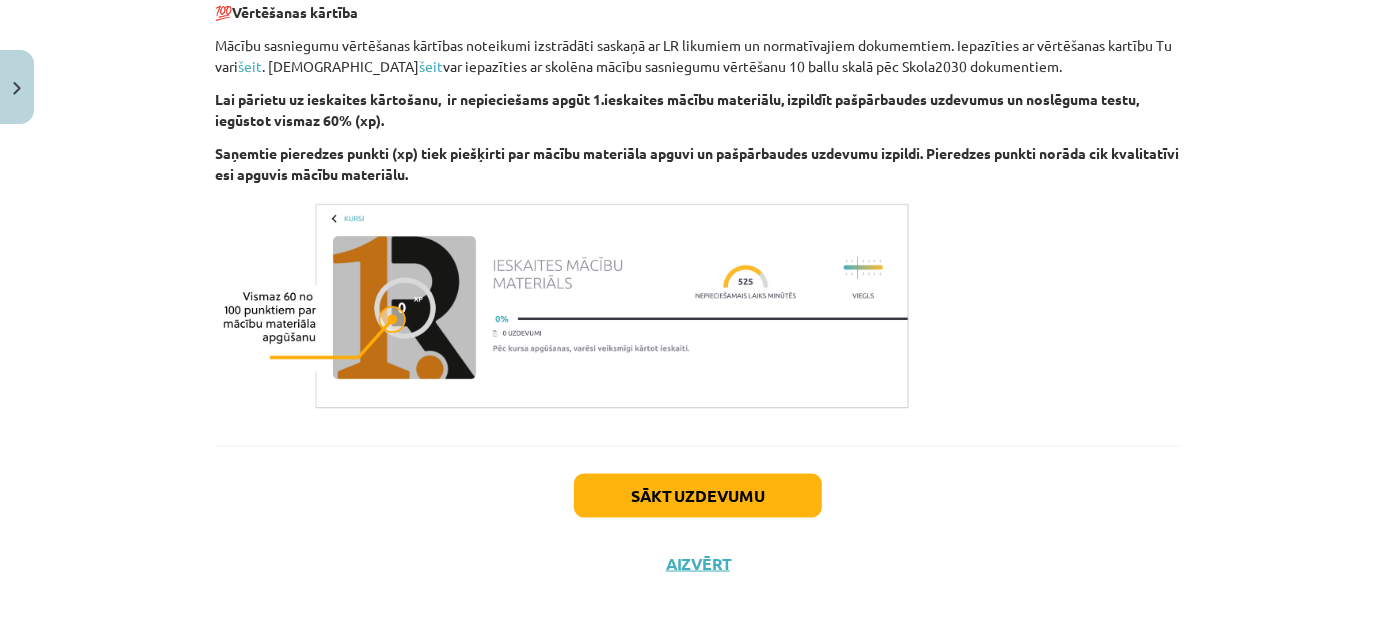 scroll, scrollTop: 1297, scrollLeft: 0, axis: vertical 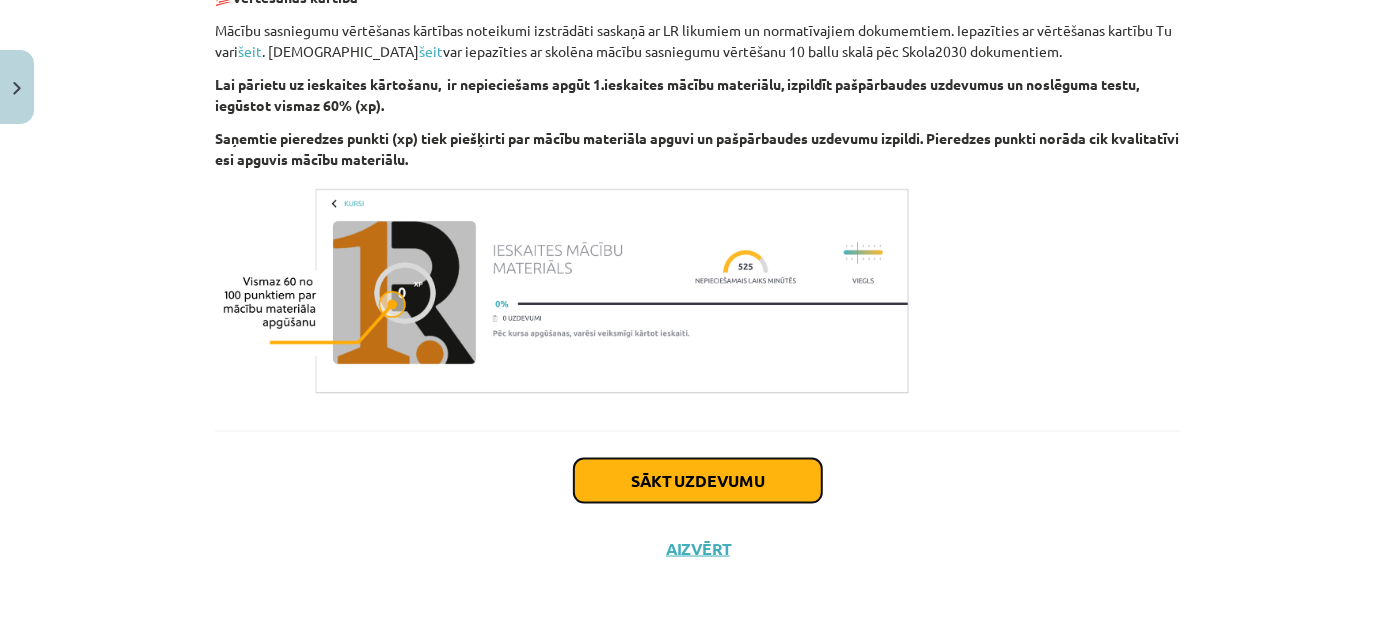 click on "Sākt uzdevumu" 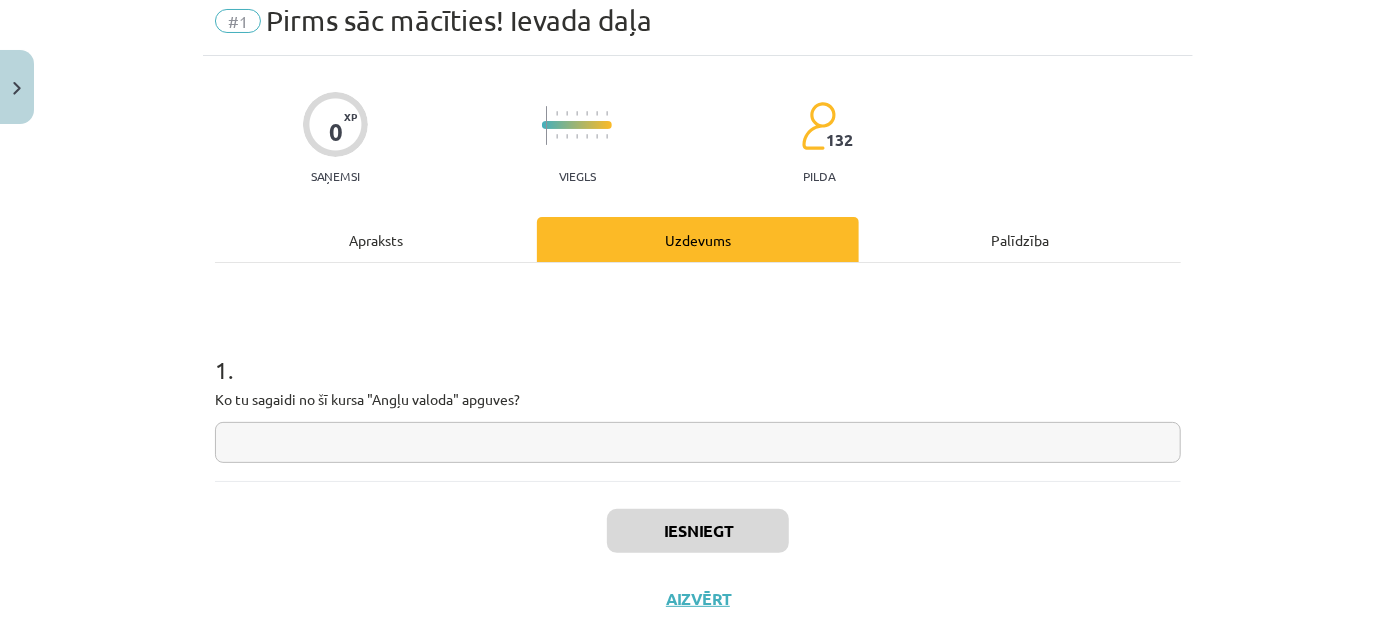 scroll, scrollTop: 50, scrollLeft: 0, axis: vertical 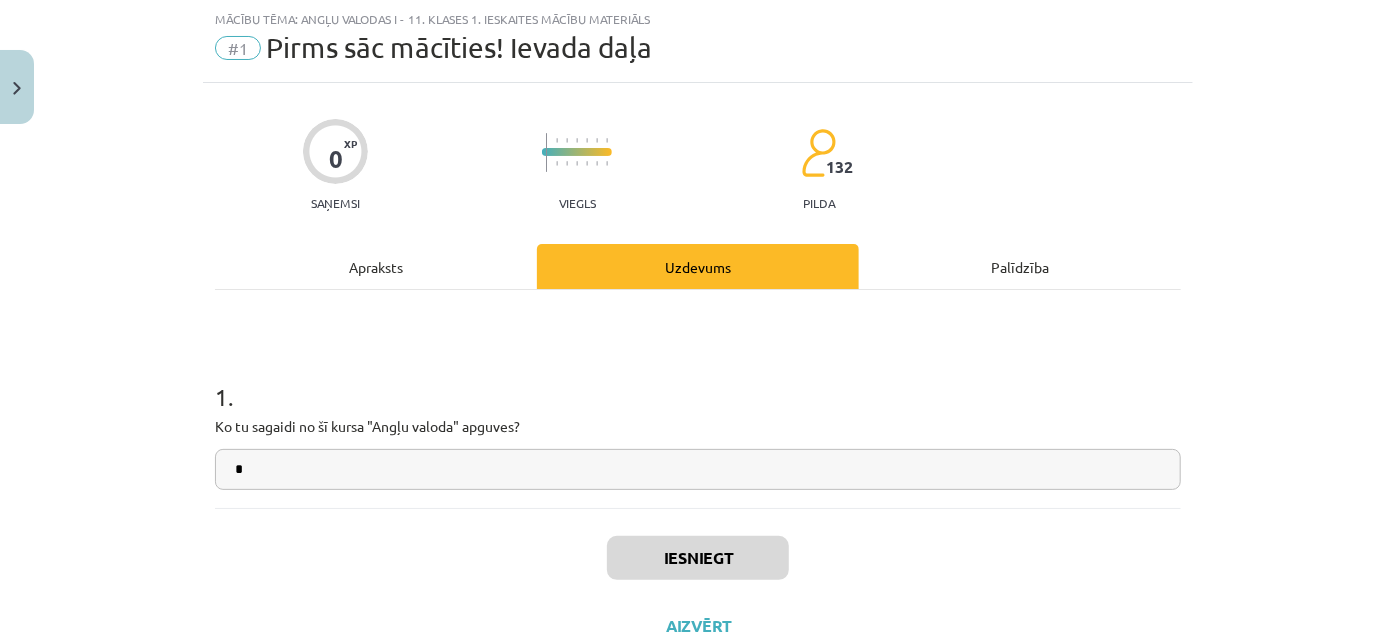 click on "*" 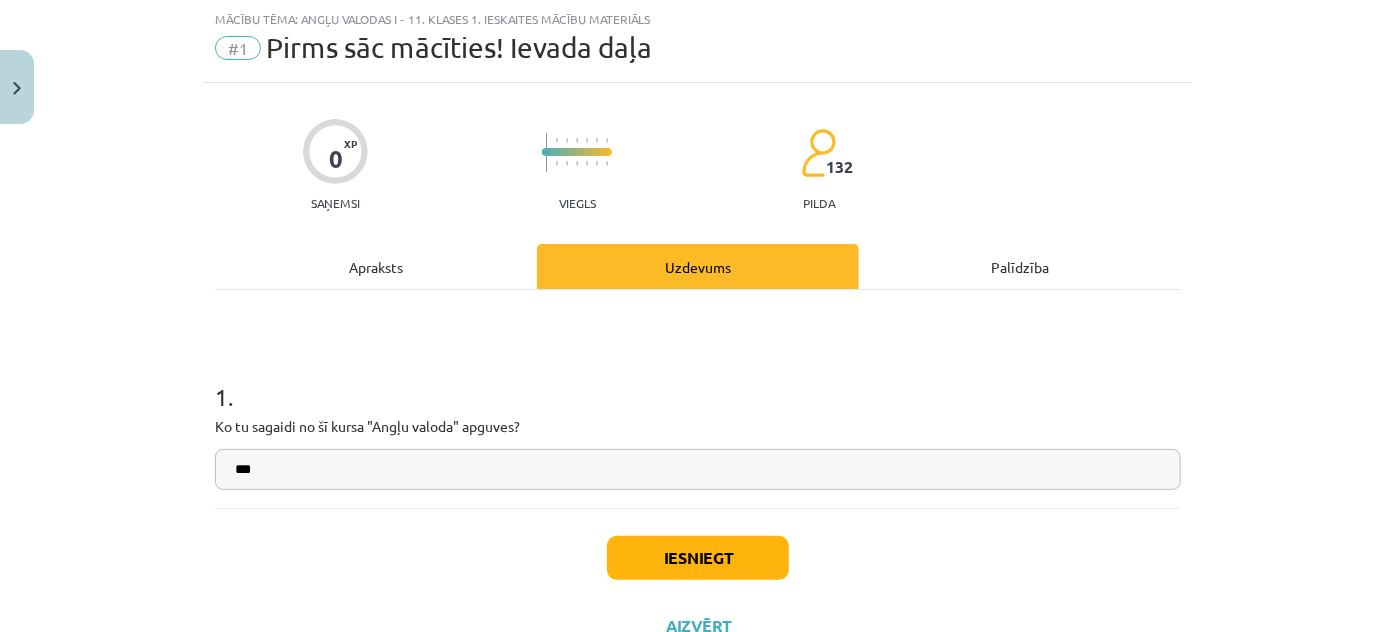 type on "***" 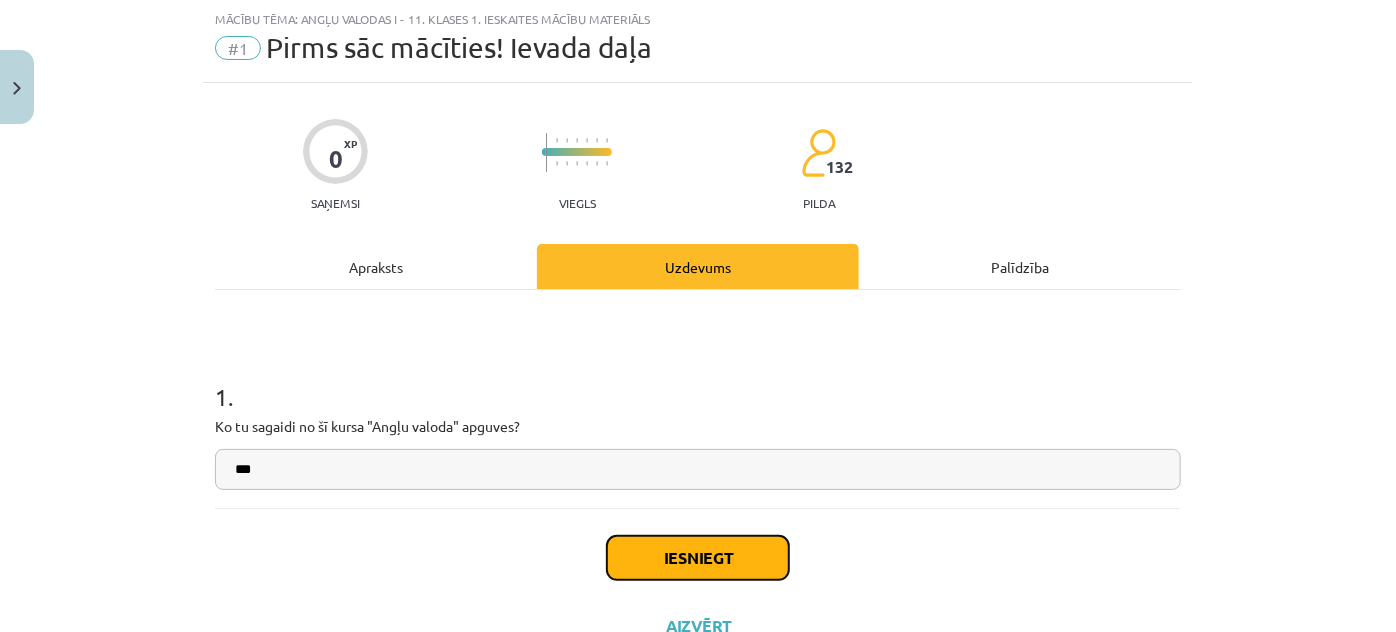 click on "Iesniegt" 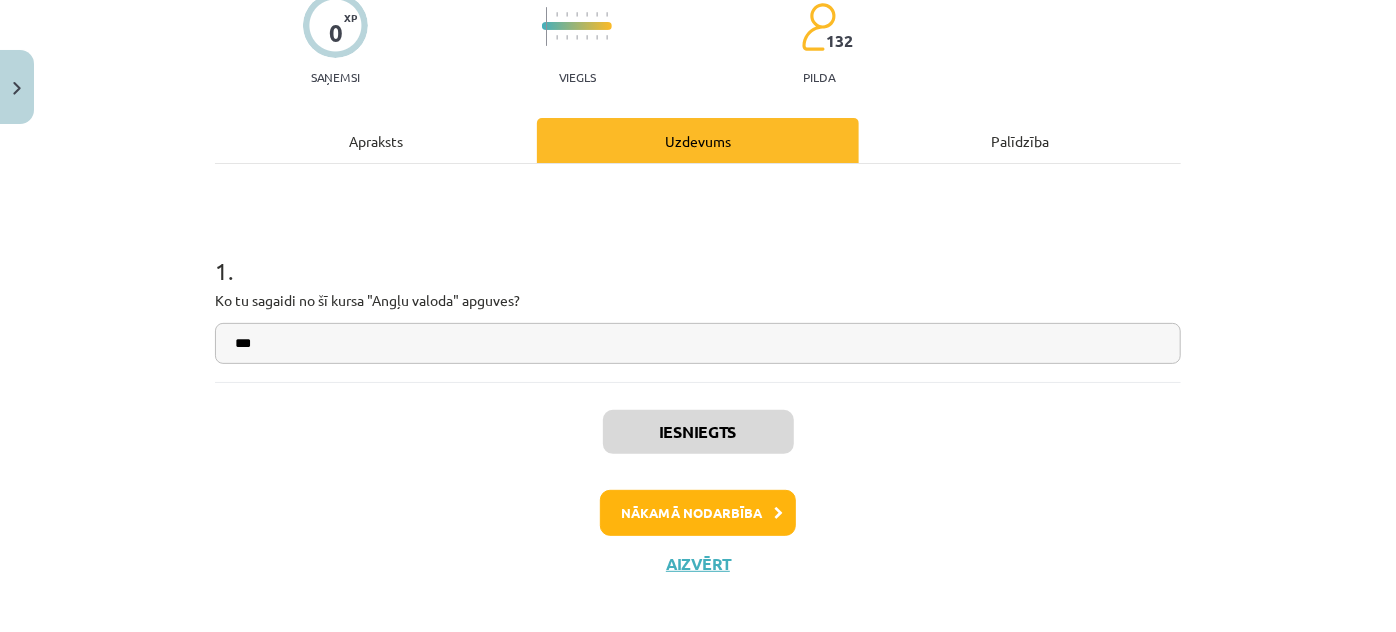 scroll, scrollTop: 189, scrollLeft: 0, axis: vertical 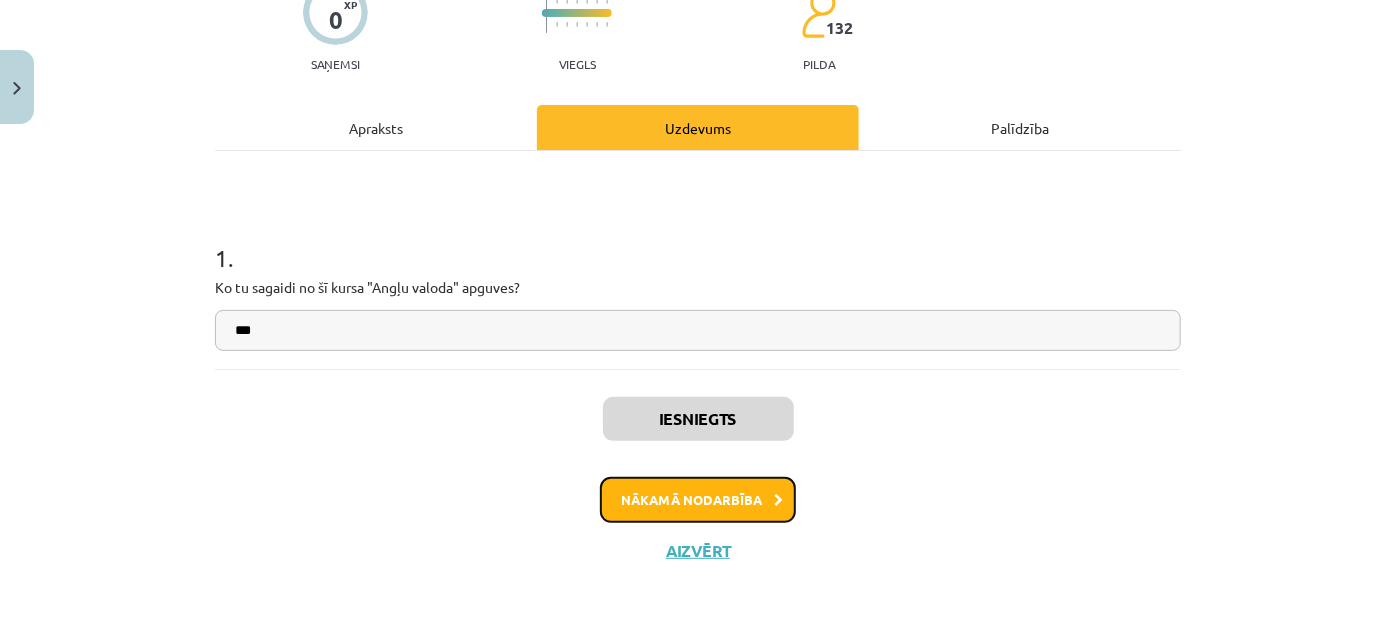 click on "Nākamā nodarbība" 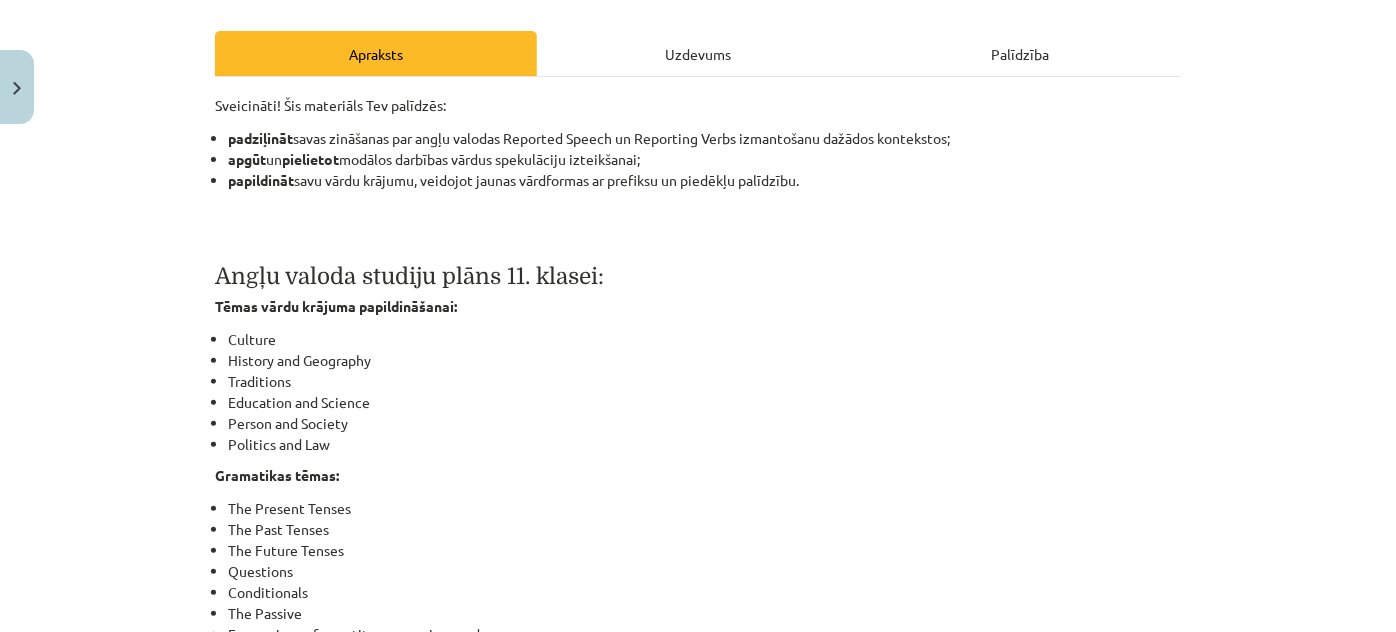 scroll, scrollTop: 0, scrollLeft: 0, axis: both 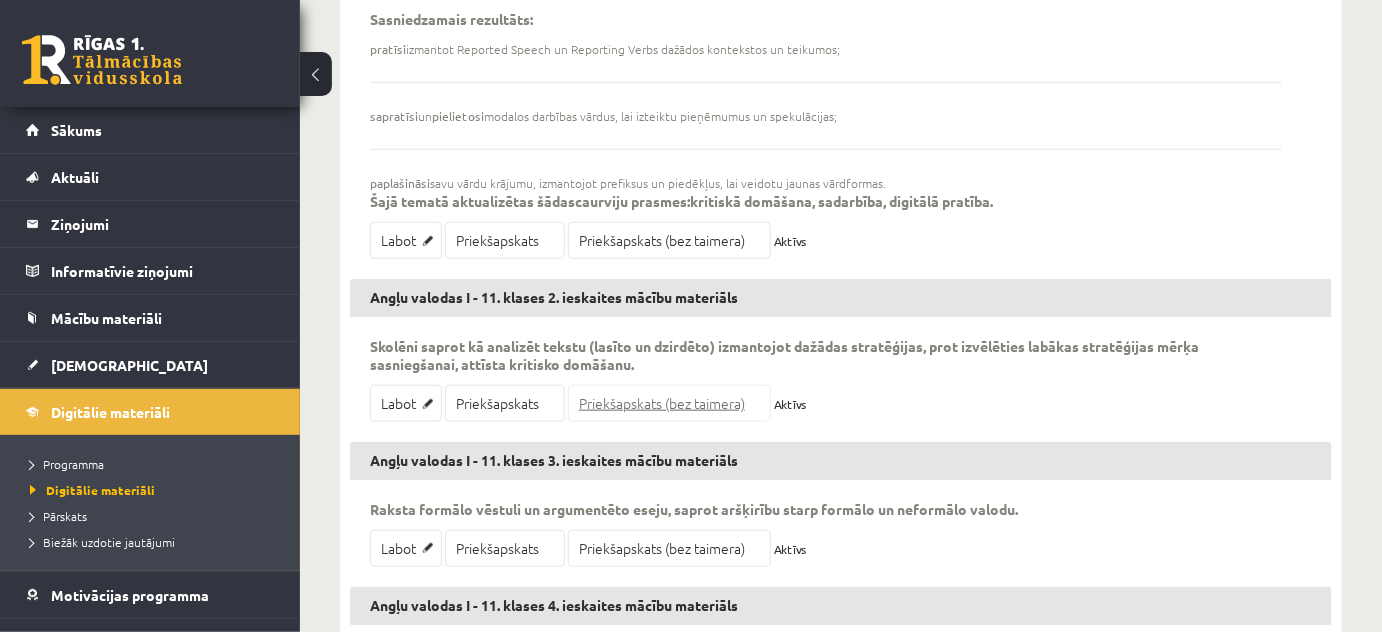 click on "Priekšapskats (bez taimera)" at bounding box center [669, 403] 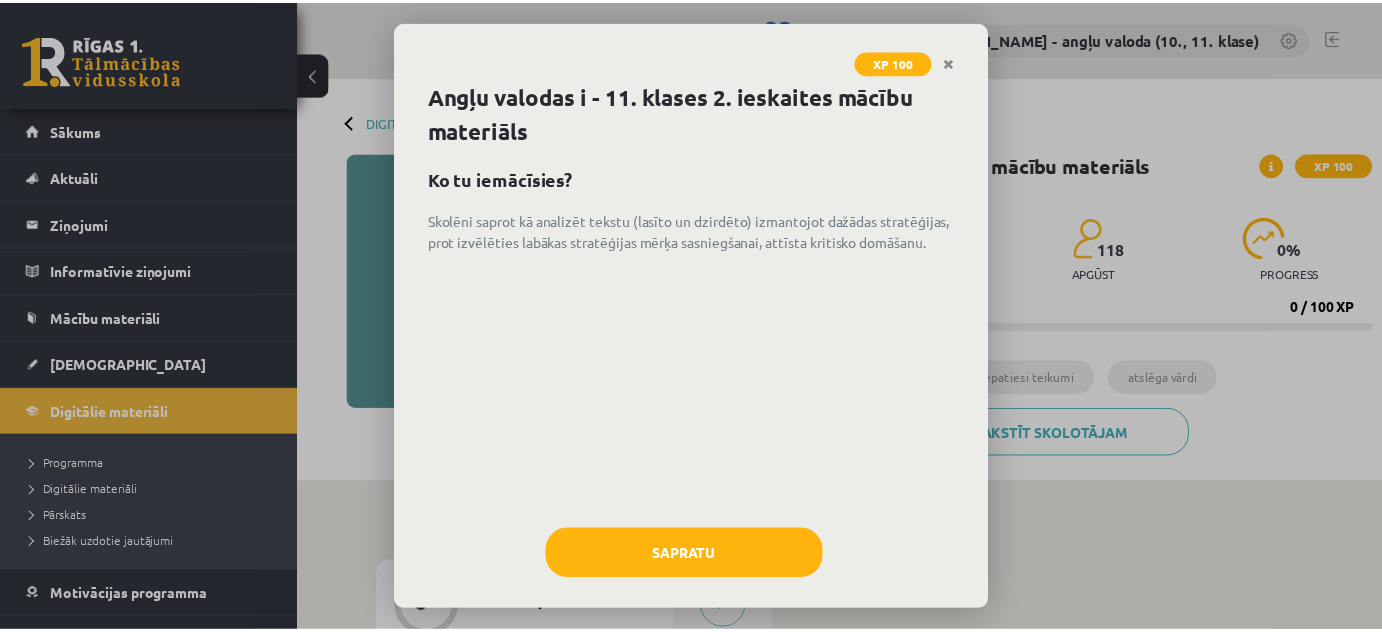 scroll, scrollTop: 0, scrollLeft: 0, axis: both 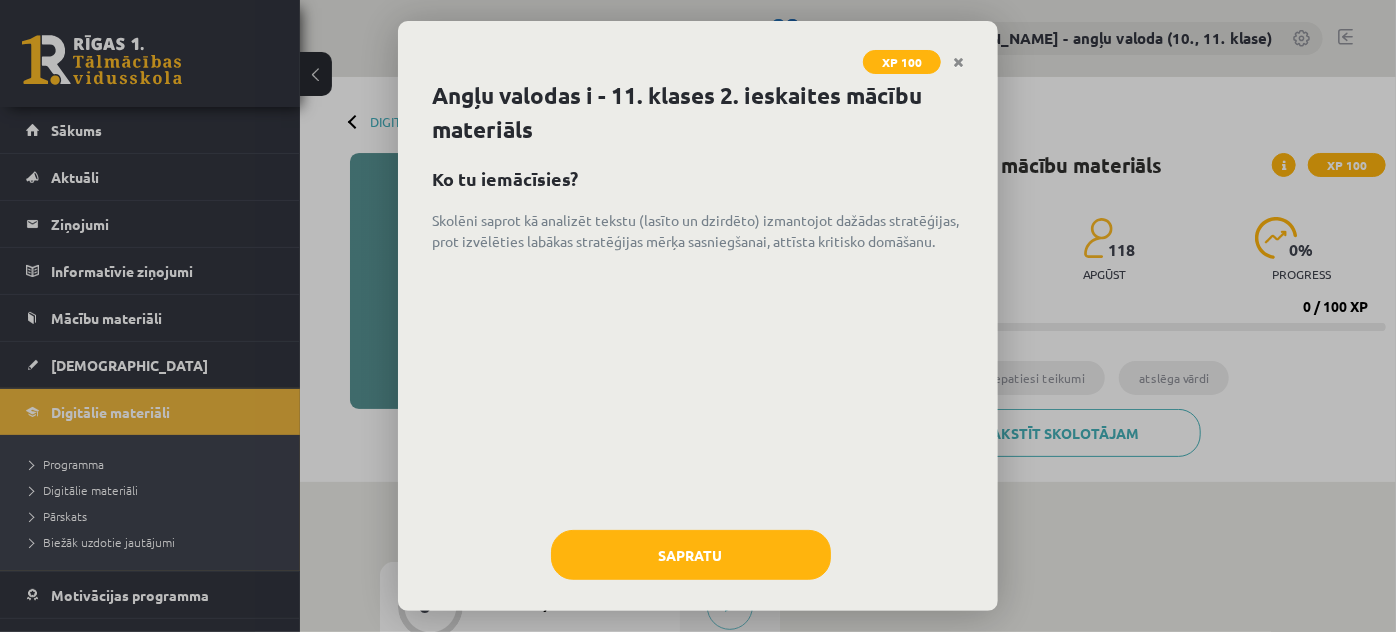 drag, startPoint x: 424, startPoint y: 169, endPoint x: 535, endPoint y: 277, distance: 154.87091 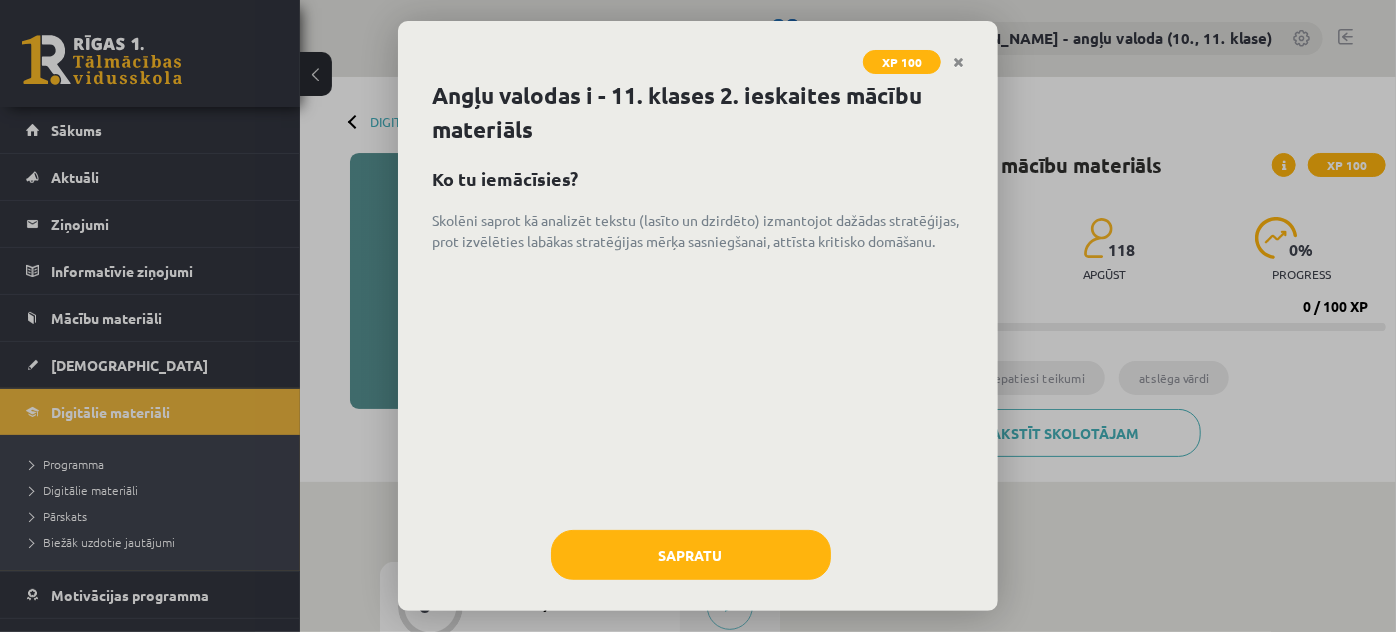 copy on "Ko tu iemācīsies? Skolēni saprot kā analizēt tekstu (lasīto un dzirdēto) izmantojot dažādas stratēģijas, prot izvēlēties labākas stratēģijas mērķa sasniegšanai, attīsta kritisko domāšanu." 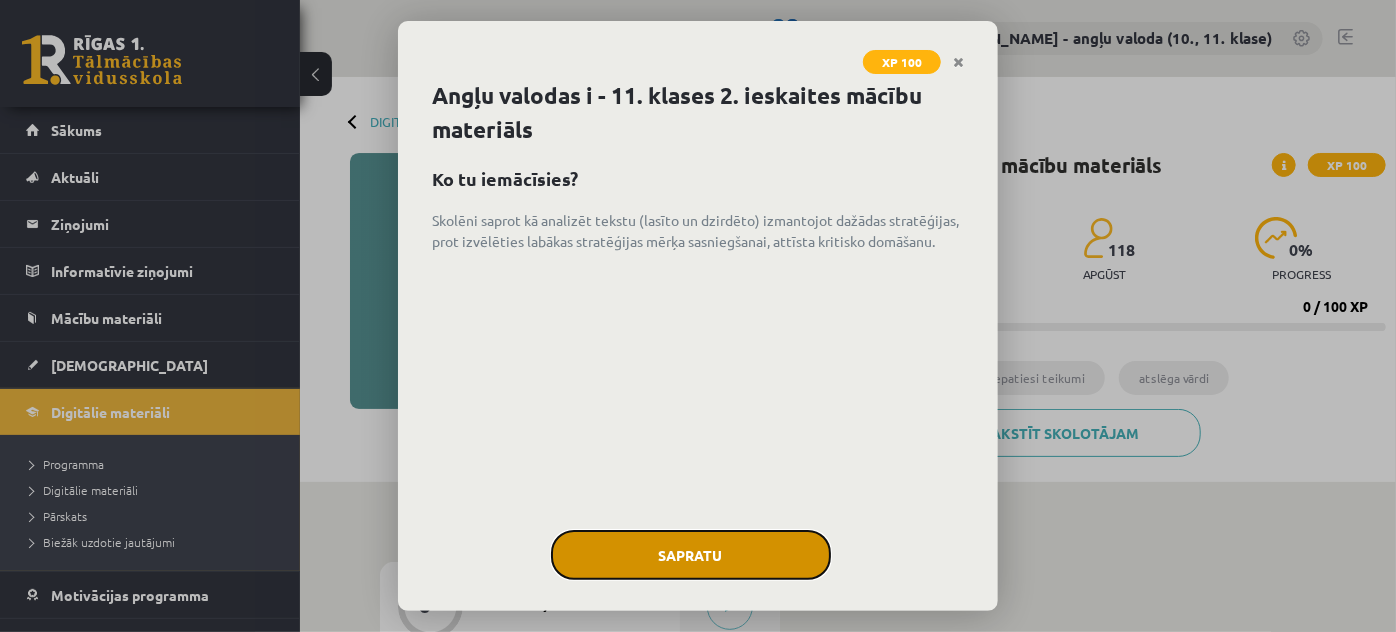 click on "Sapratu" 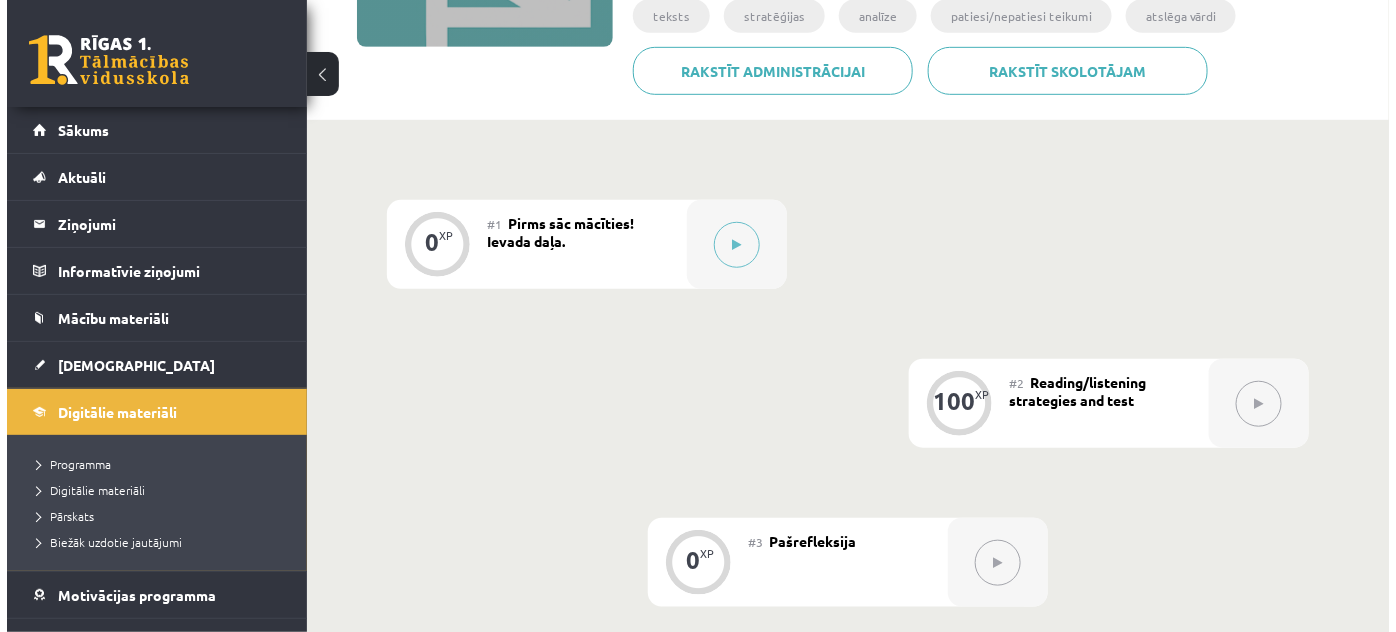 scroll, scrollTop: 363, scrollLeft: 0, axis: vertical 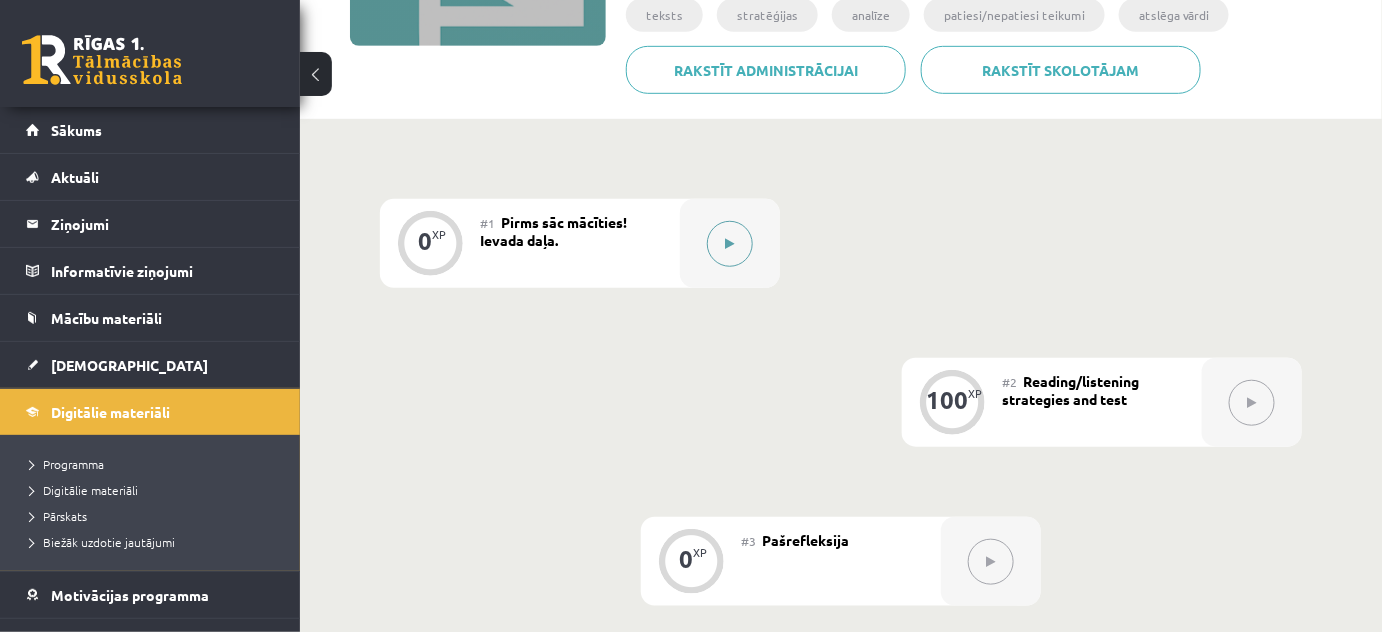 click 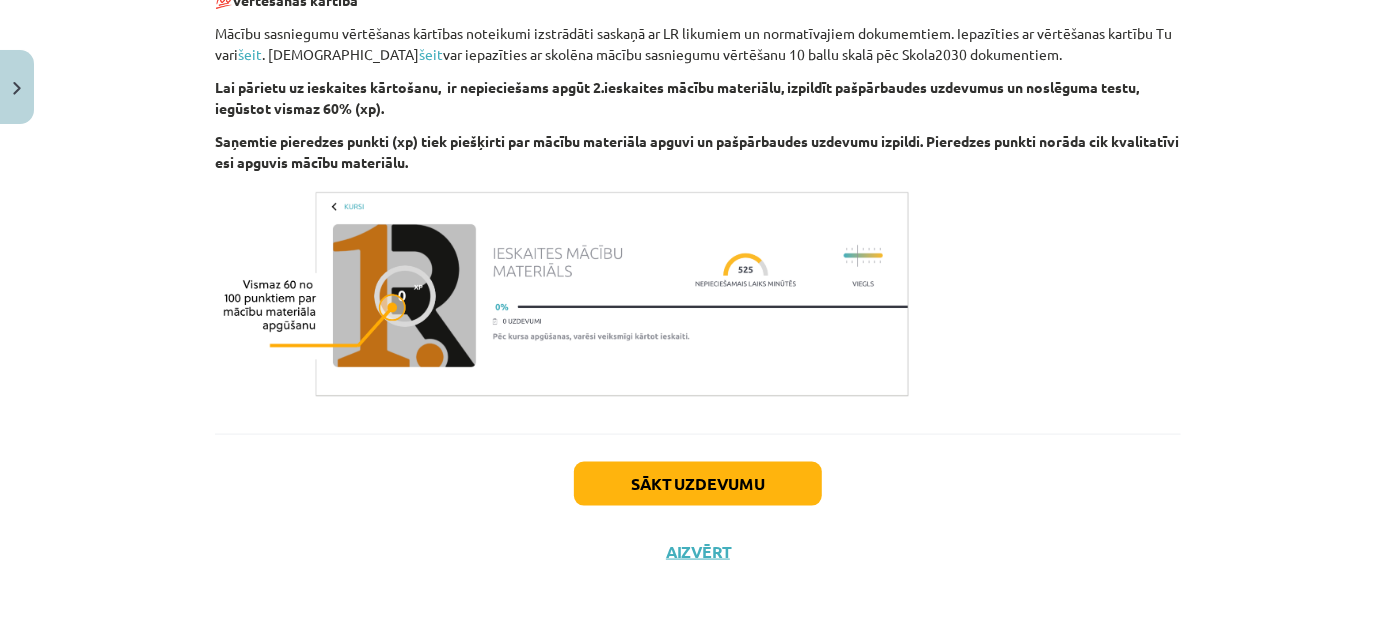 scroll, scrollTop: 1117, scrollLeft: 0, axis: vertical 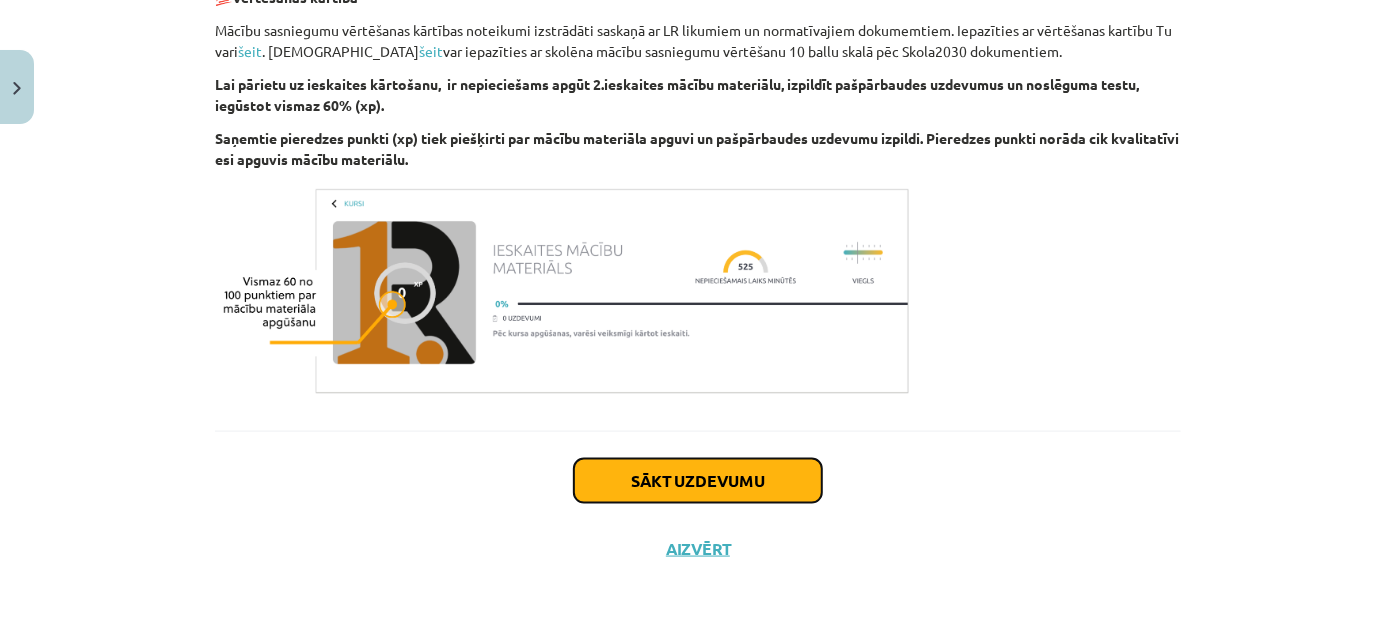 click on "Sākt uzdevumu" 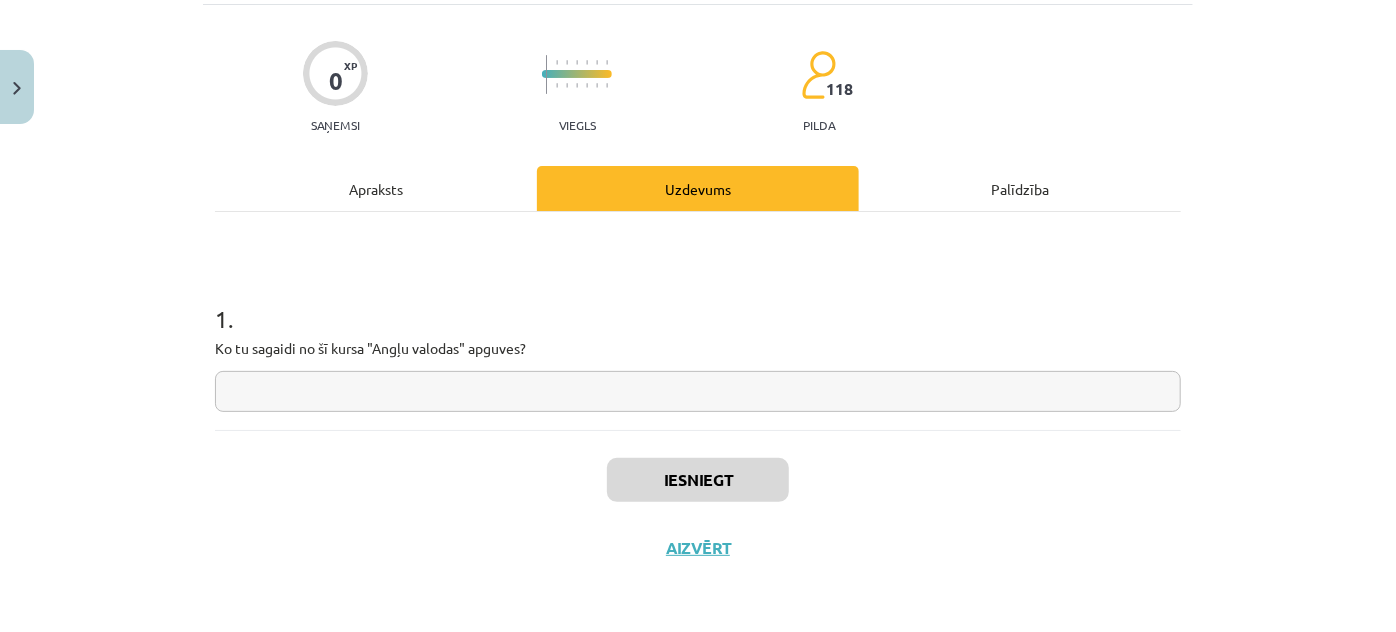 scroll, scrollTop: 50, scrollLeft: 0, axis: vertical 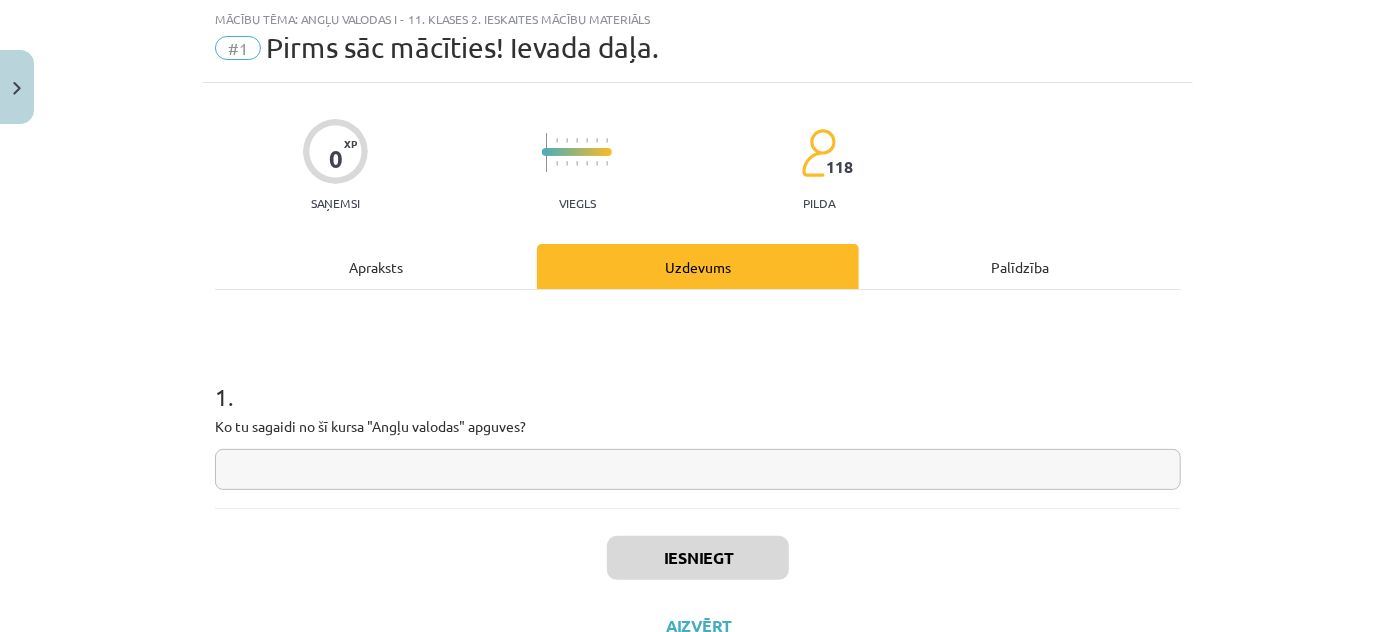 click 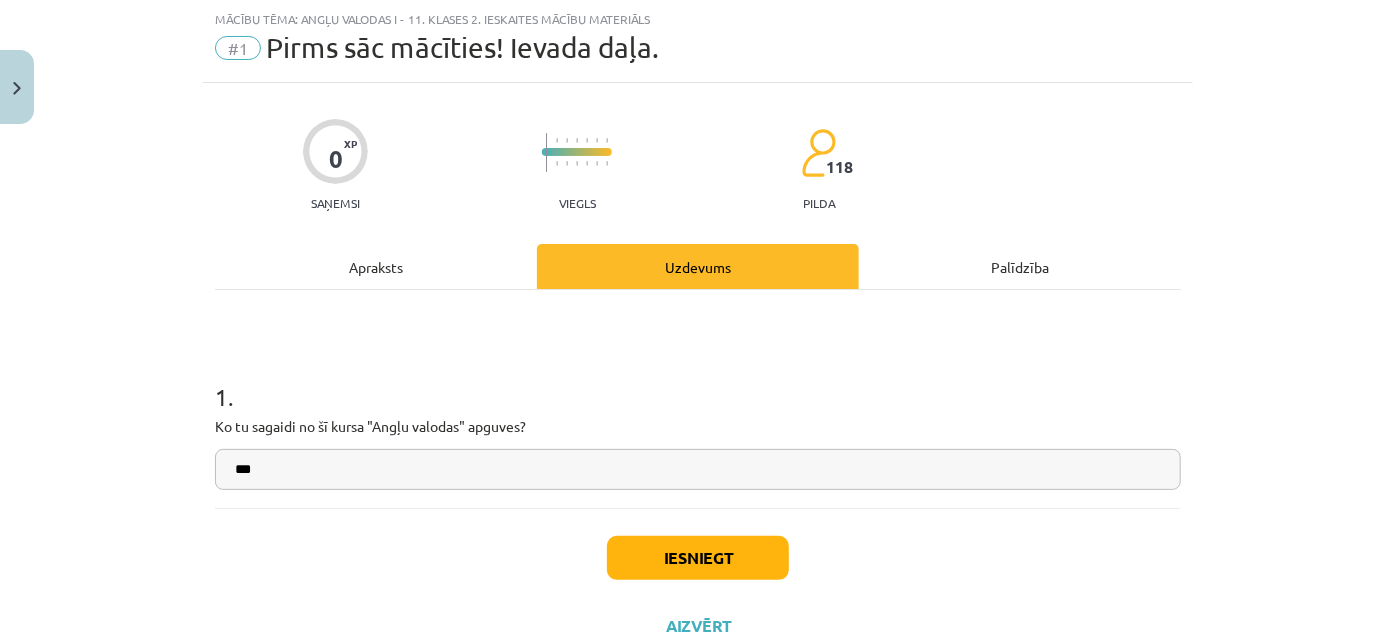 type on "***" 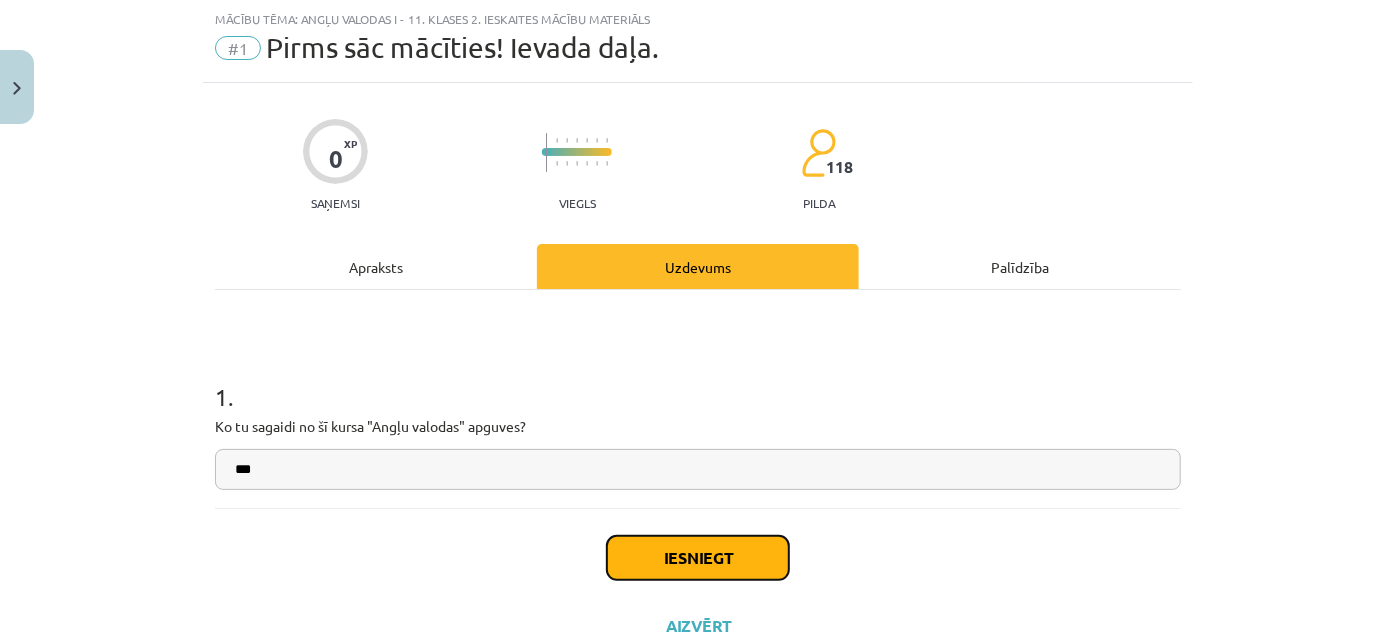 click on "Iesniegt" 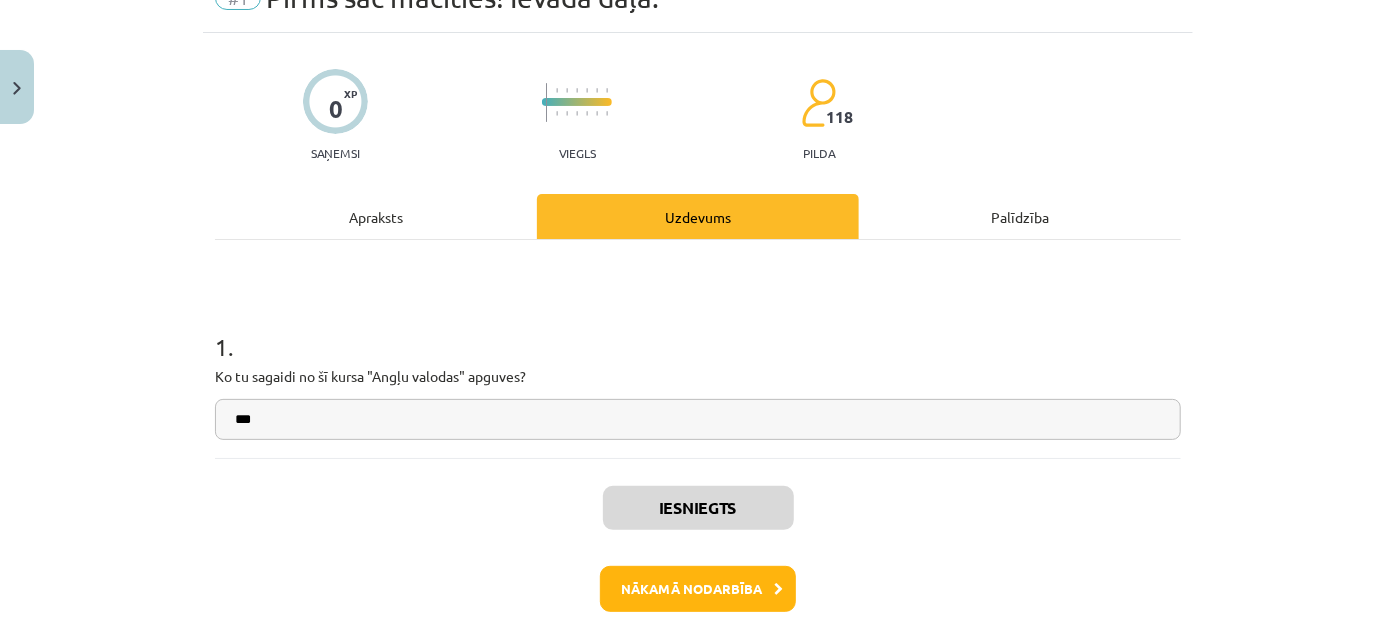 scroll, scrollTop: 141, scrollLeft: 0, axis: vertical 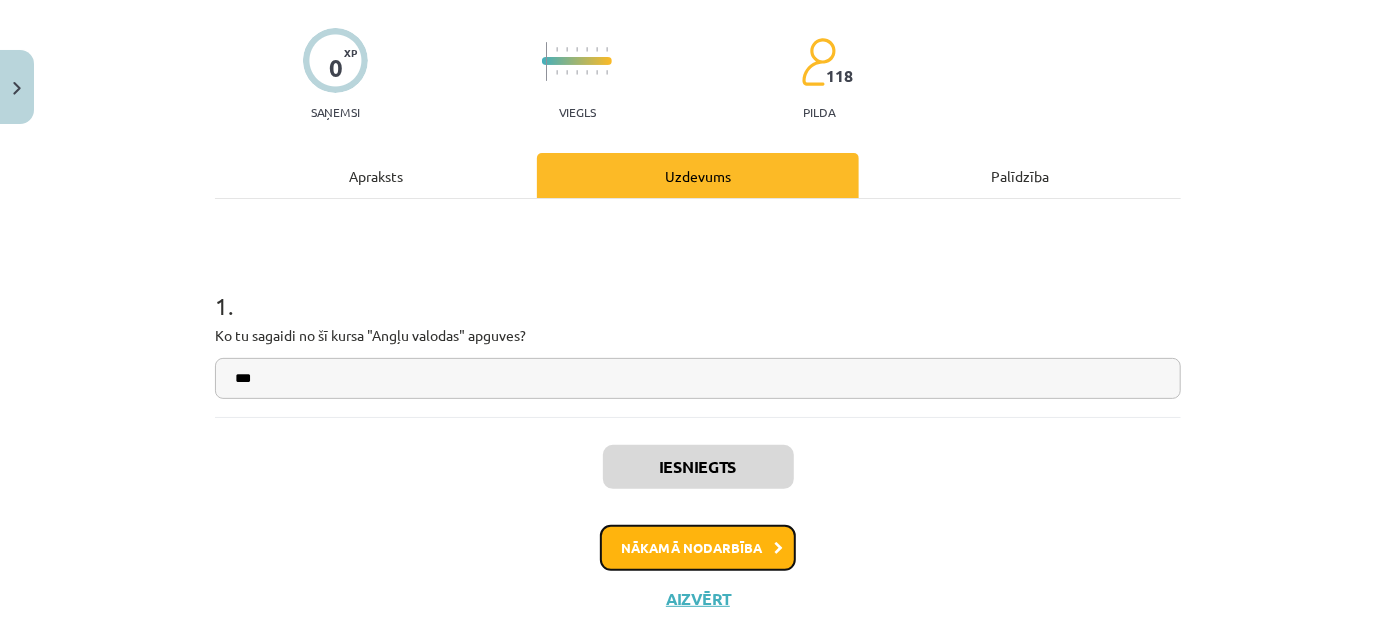 click on "Nākamā nodarbība" 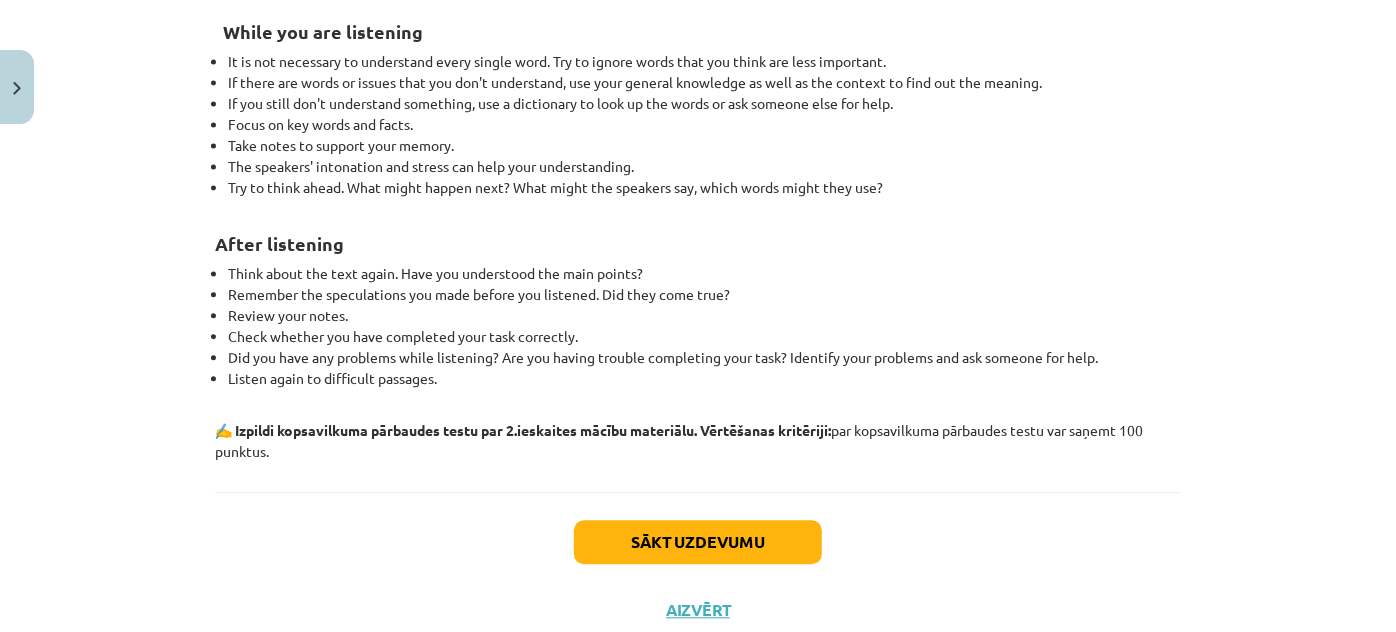 scroll, scrollTop: 2197, scrollLeft: 0, axis: vertical 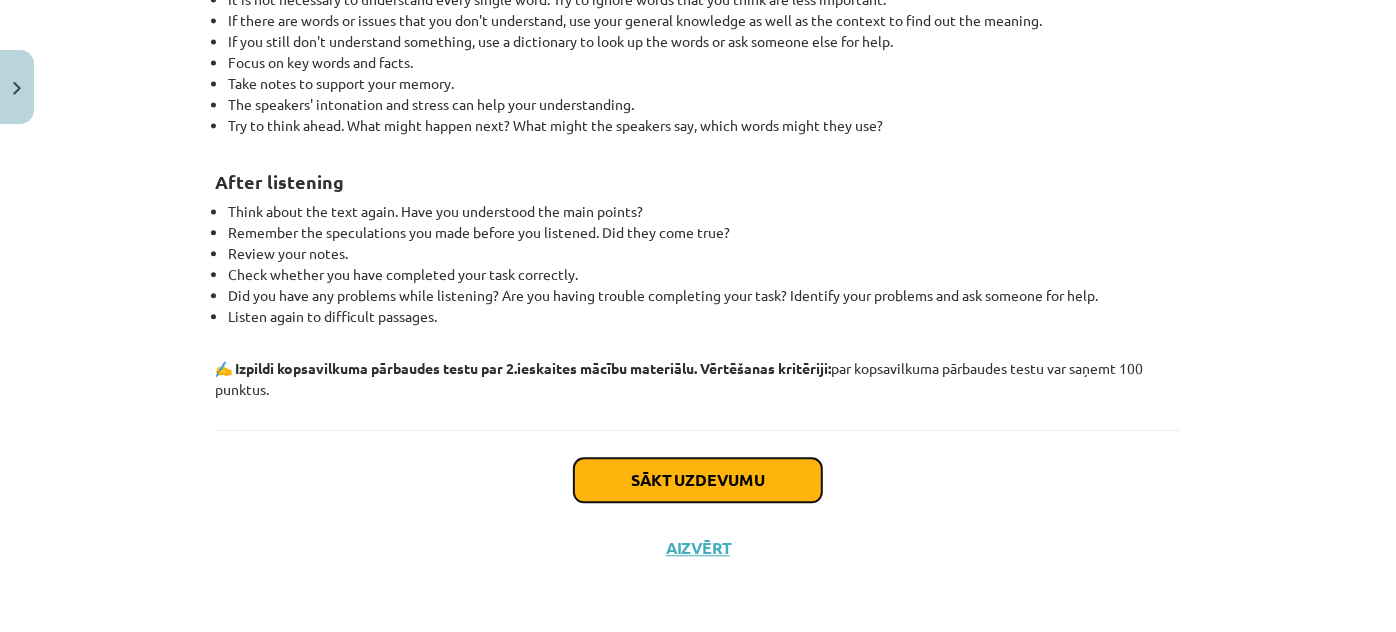 click on "Sākt uzdevumu" 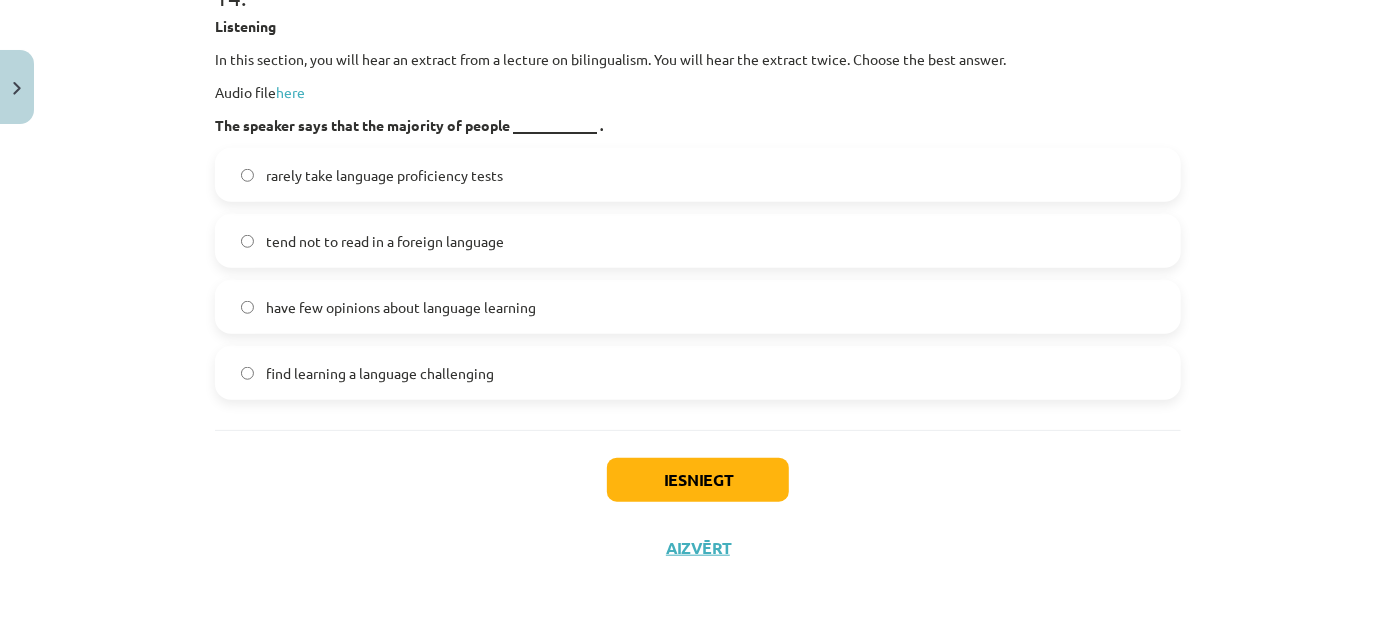 scroll, scrollTop: 8432, scrollLeft: 0, axis: vertical 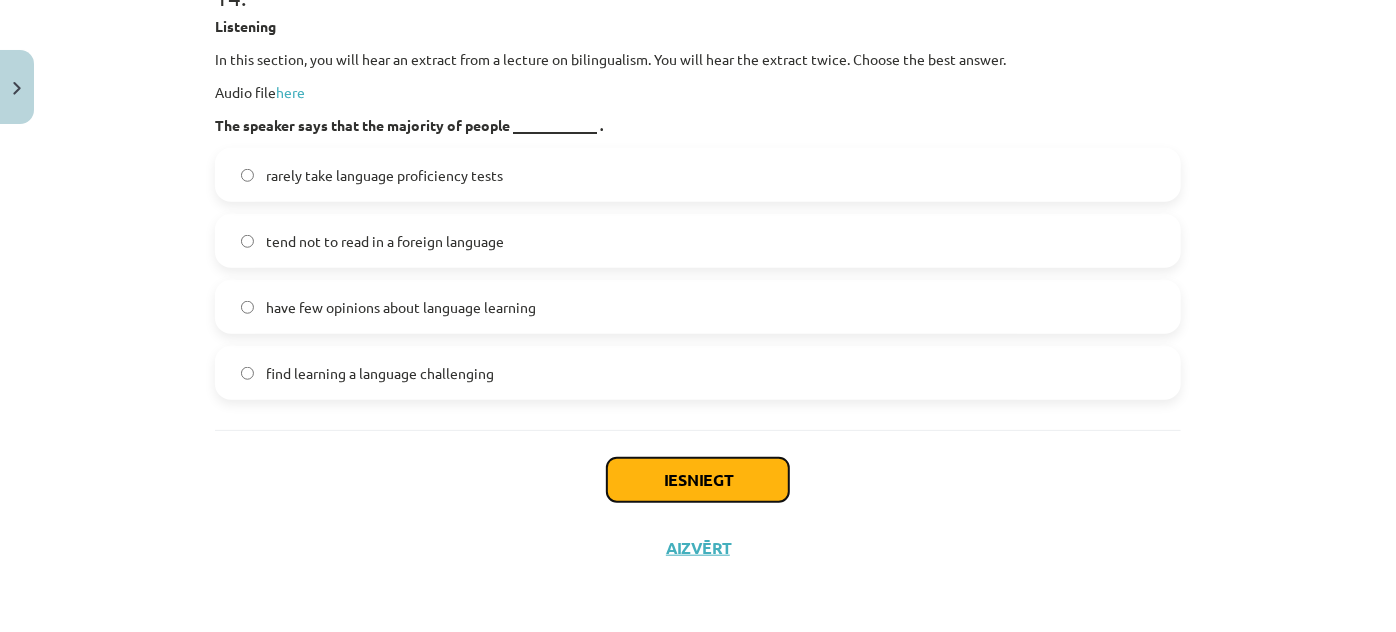 click on "Iesniegt" 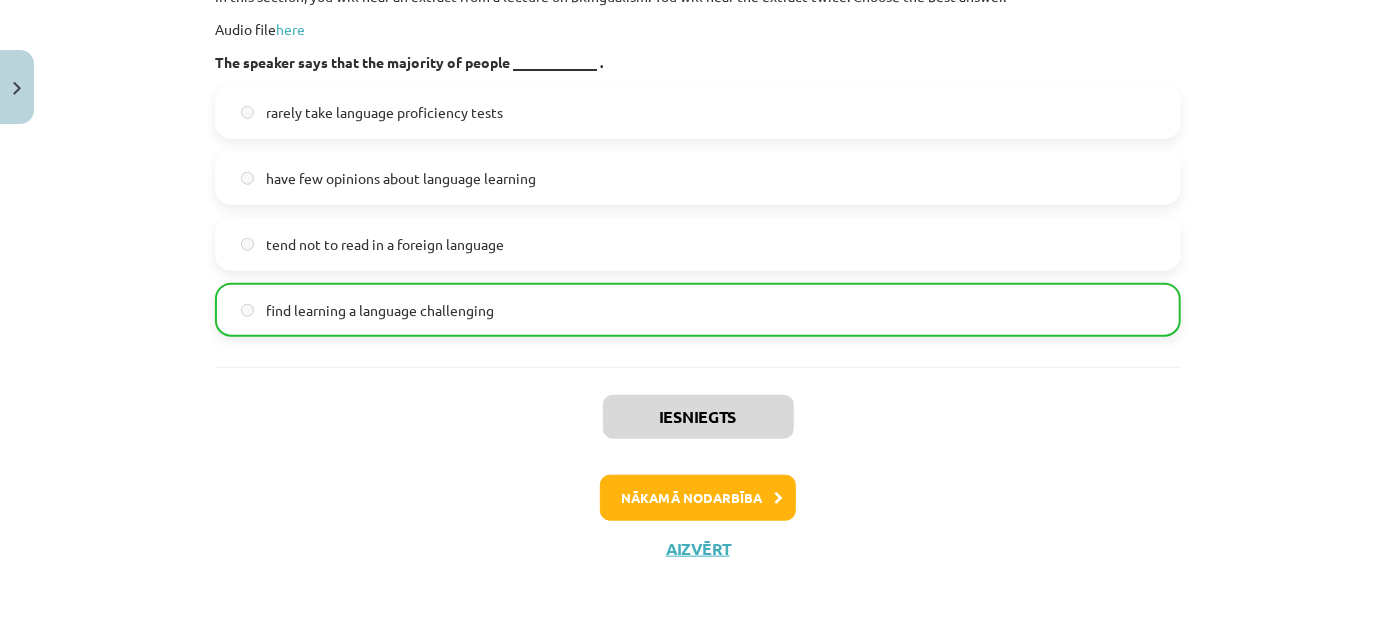 scroll, scrollTop: 8494, scrollLeft: 0, axis: vertical 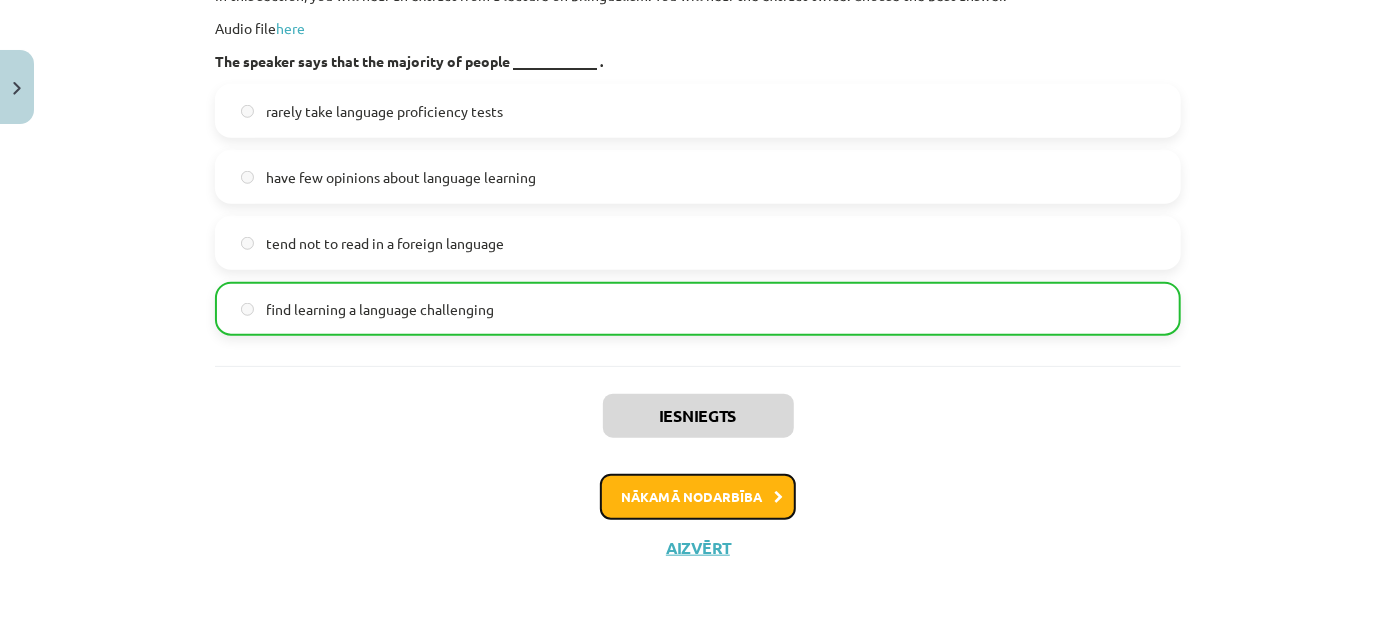 click on "Nākamā nodarbība" 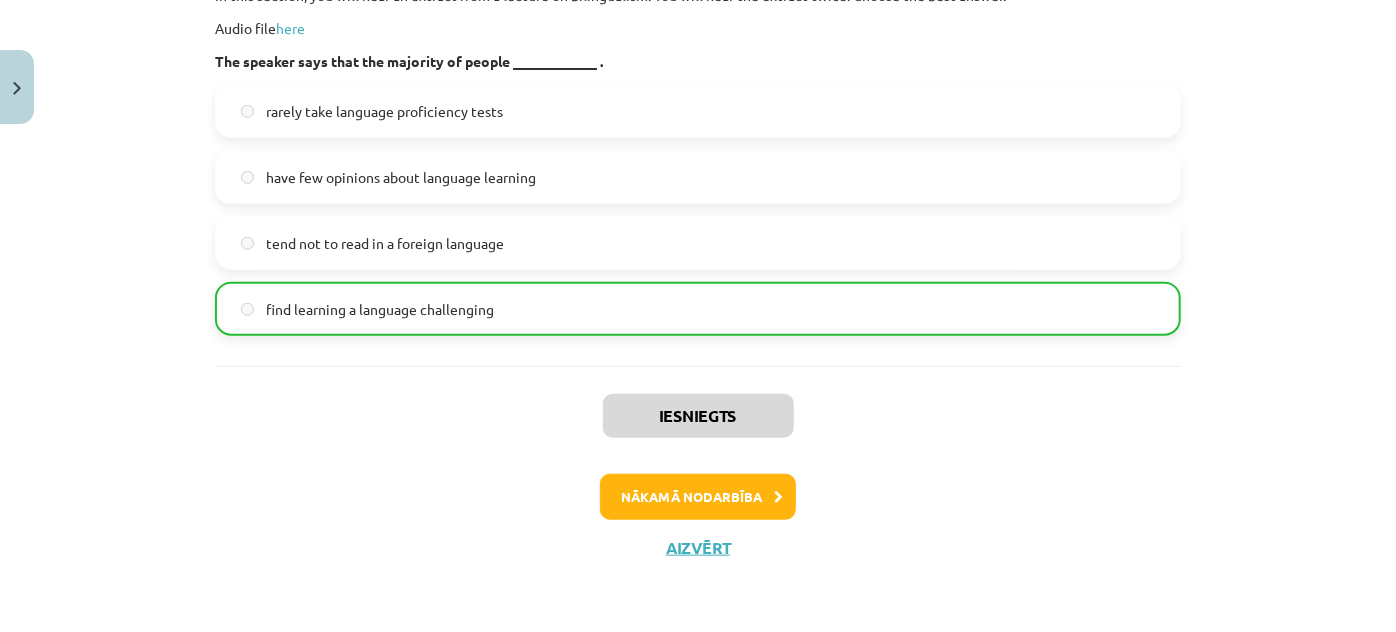 scroll, scrollTop: 0, scrollLeft: 0, axis: both 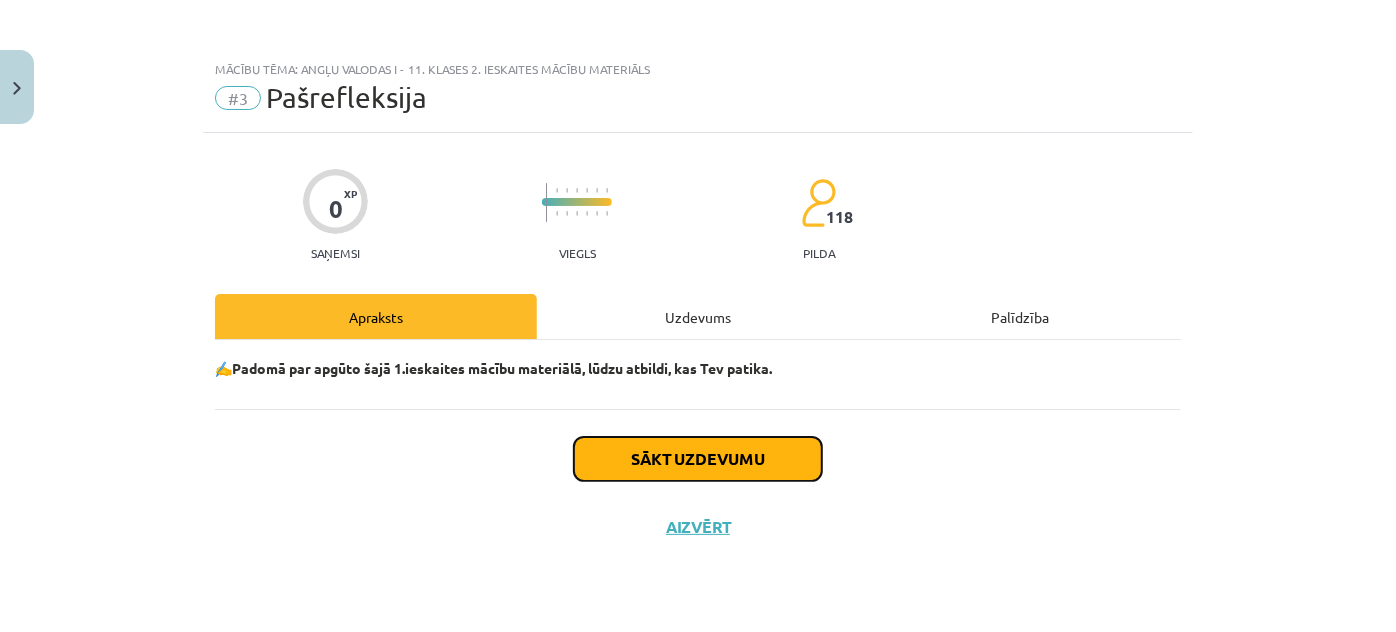 click on "Sākt uzdevumu" 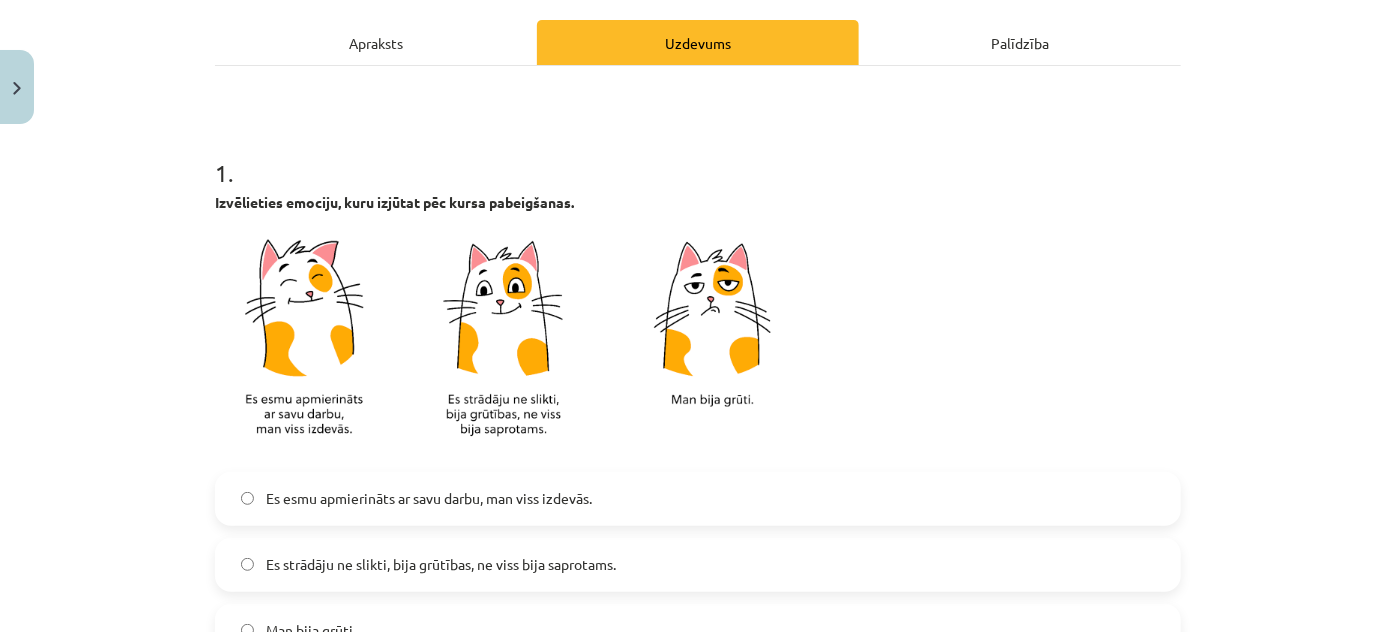 scroll, scrollTop: 0, scrollLeft: 0, axis: both 